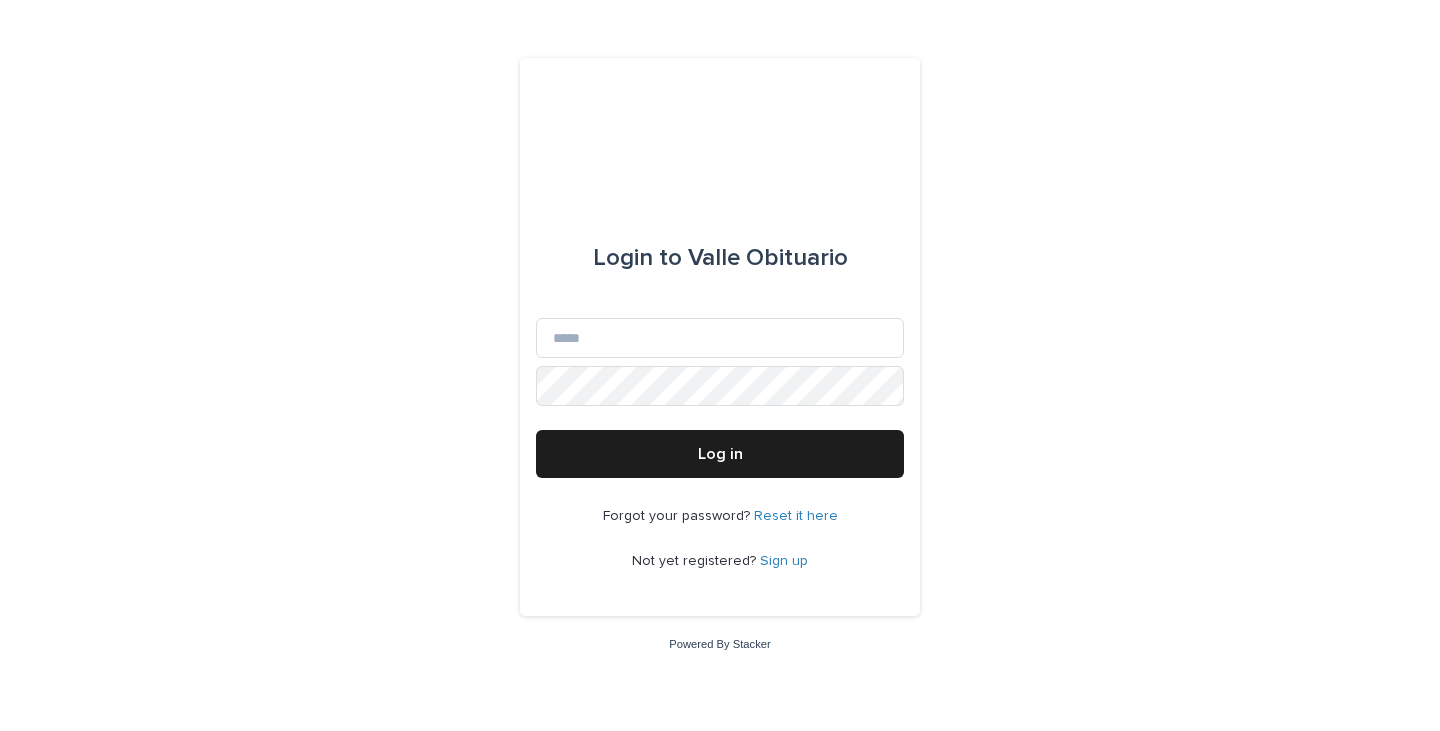 scroll, scrollTop: 0, scrollLeft: 0, axis: both 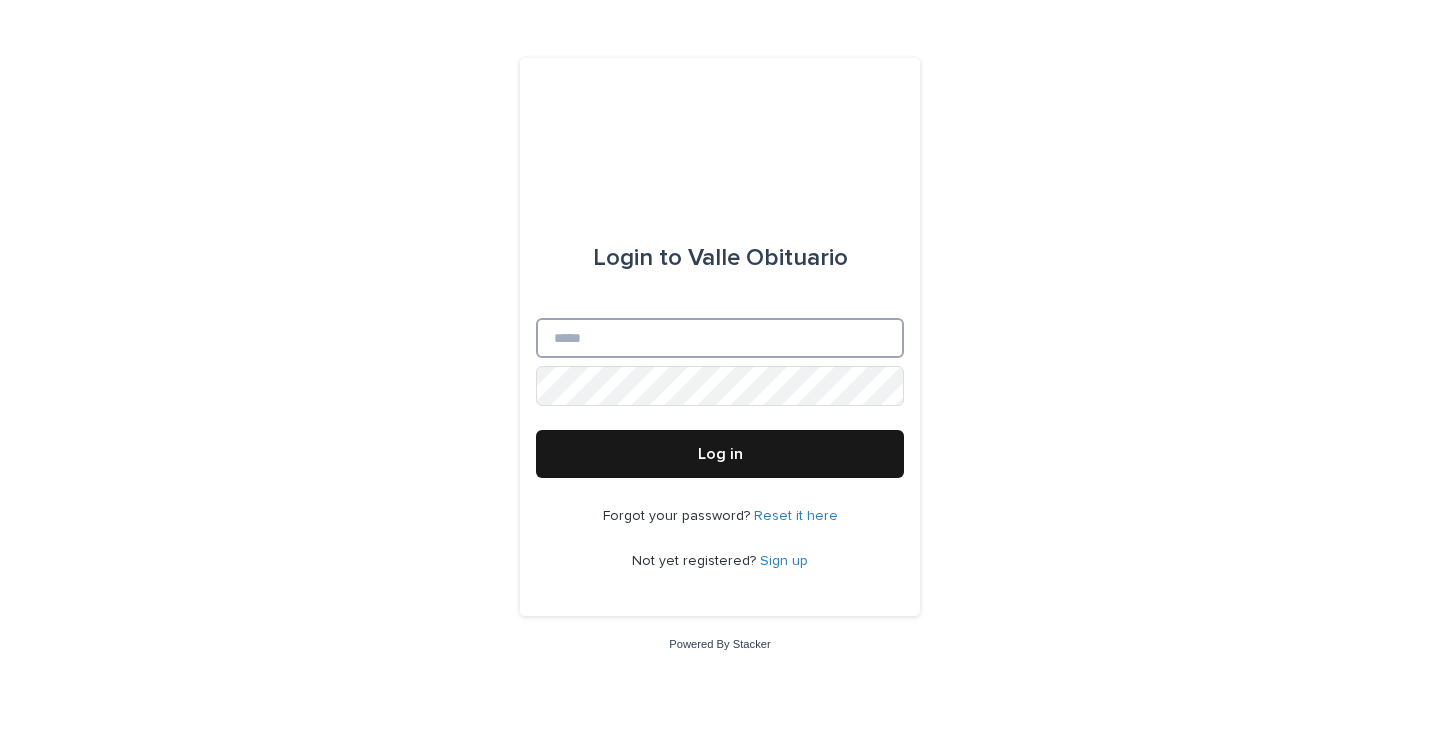 type on "**********" 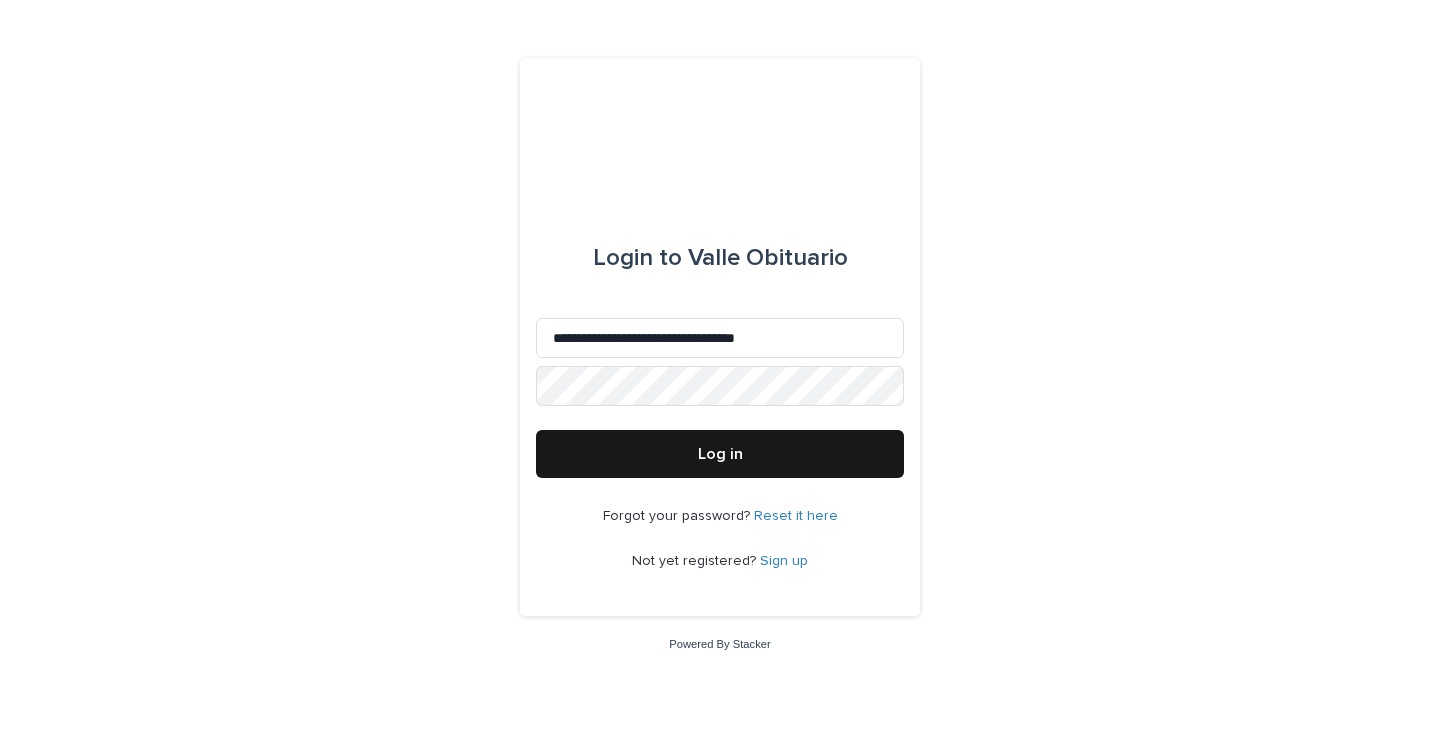 click on "Log in" at bounding box center [720, 454] 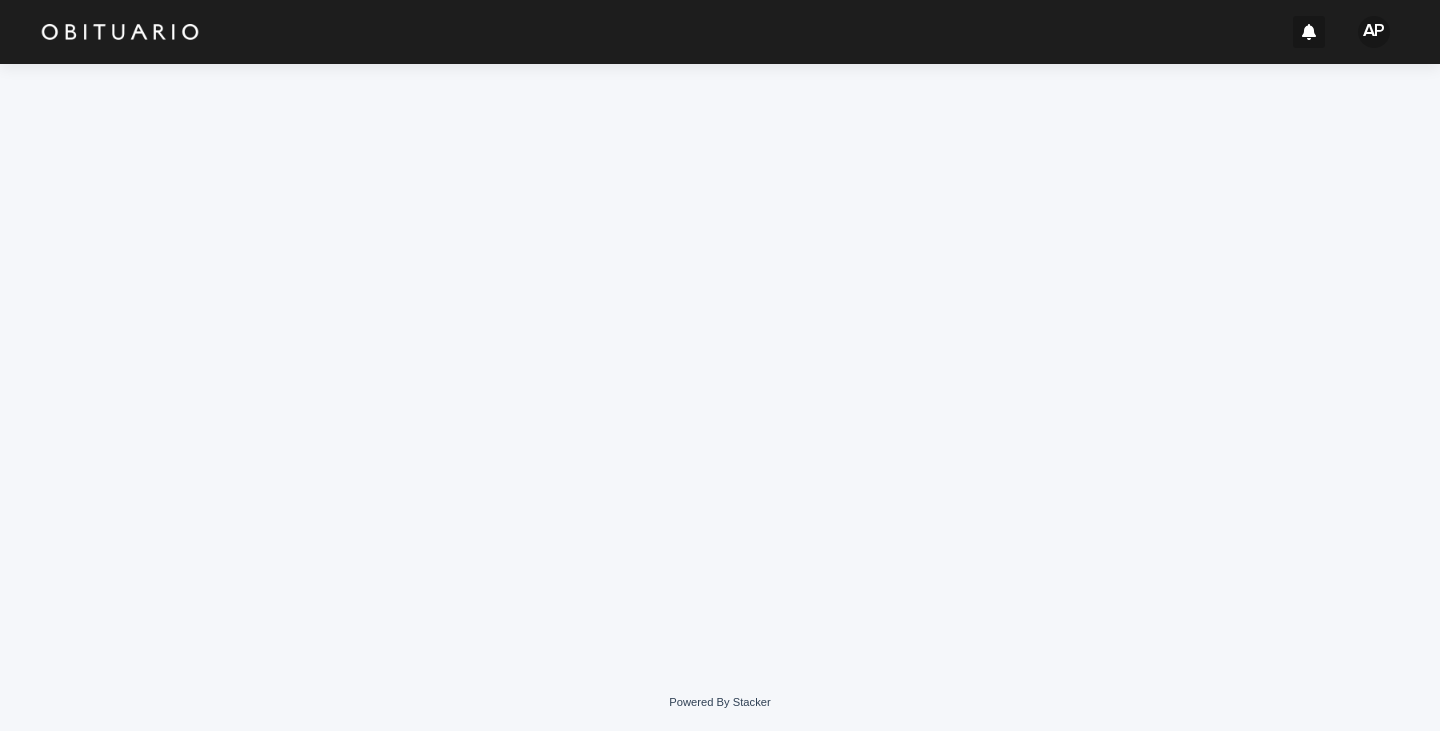 scroll, scrollTop: 0, scrollLeft: 0, axis: both 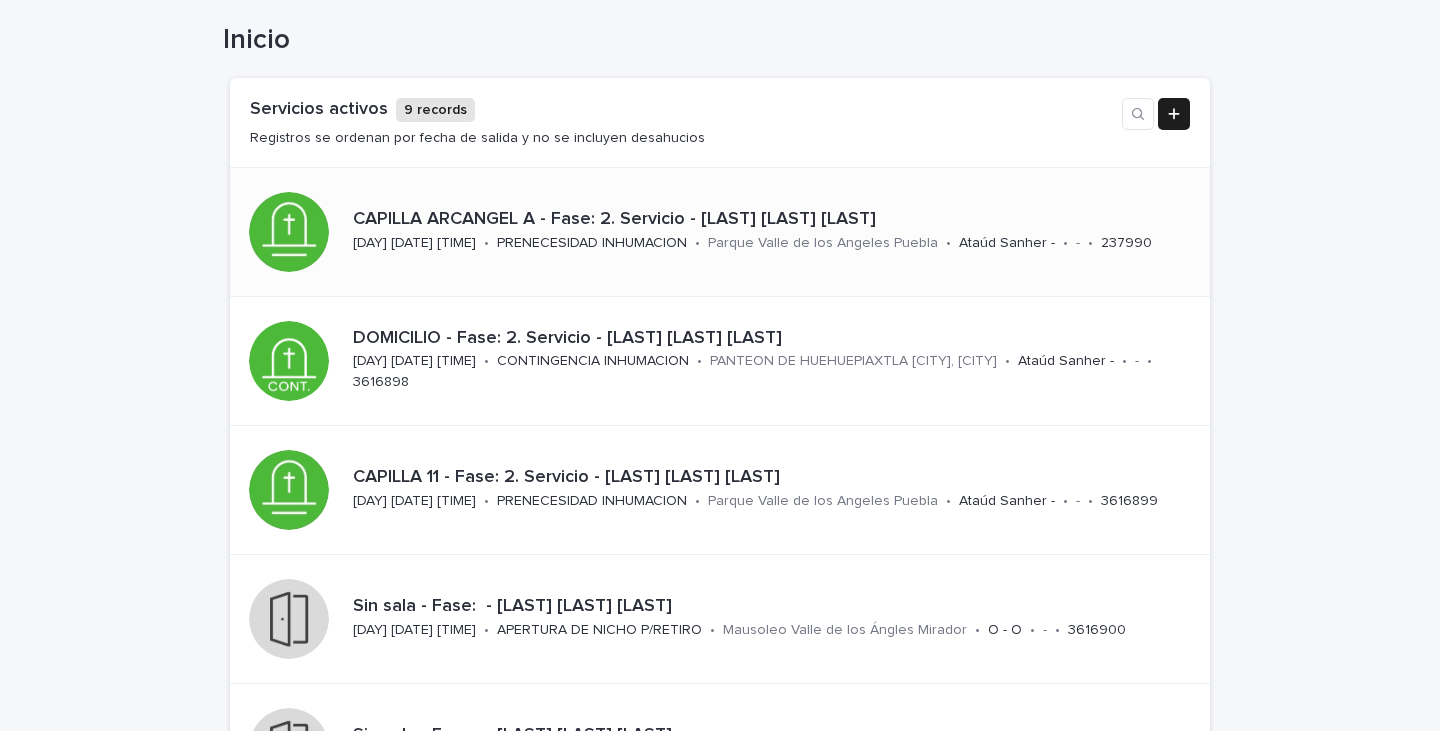 click on "CAPILLA ARCANGEL A - Fase: 2. Servicio - [LAST] [LAST] [LAST]" at bounding box center [769, 220] 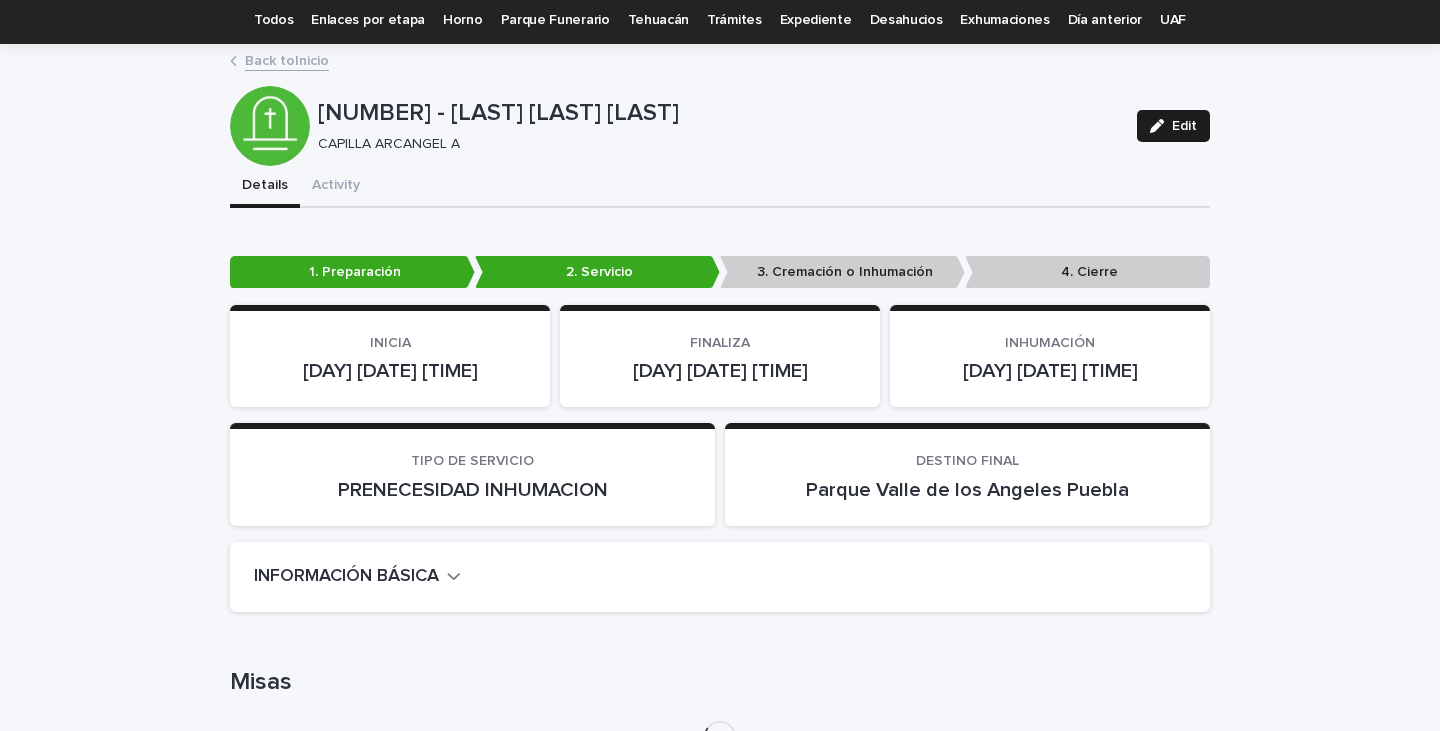 scroll, scrollTop: 100, scrollLeft: 0, axis: vertical 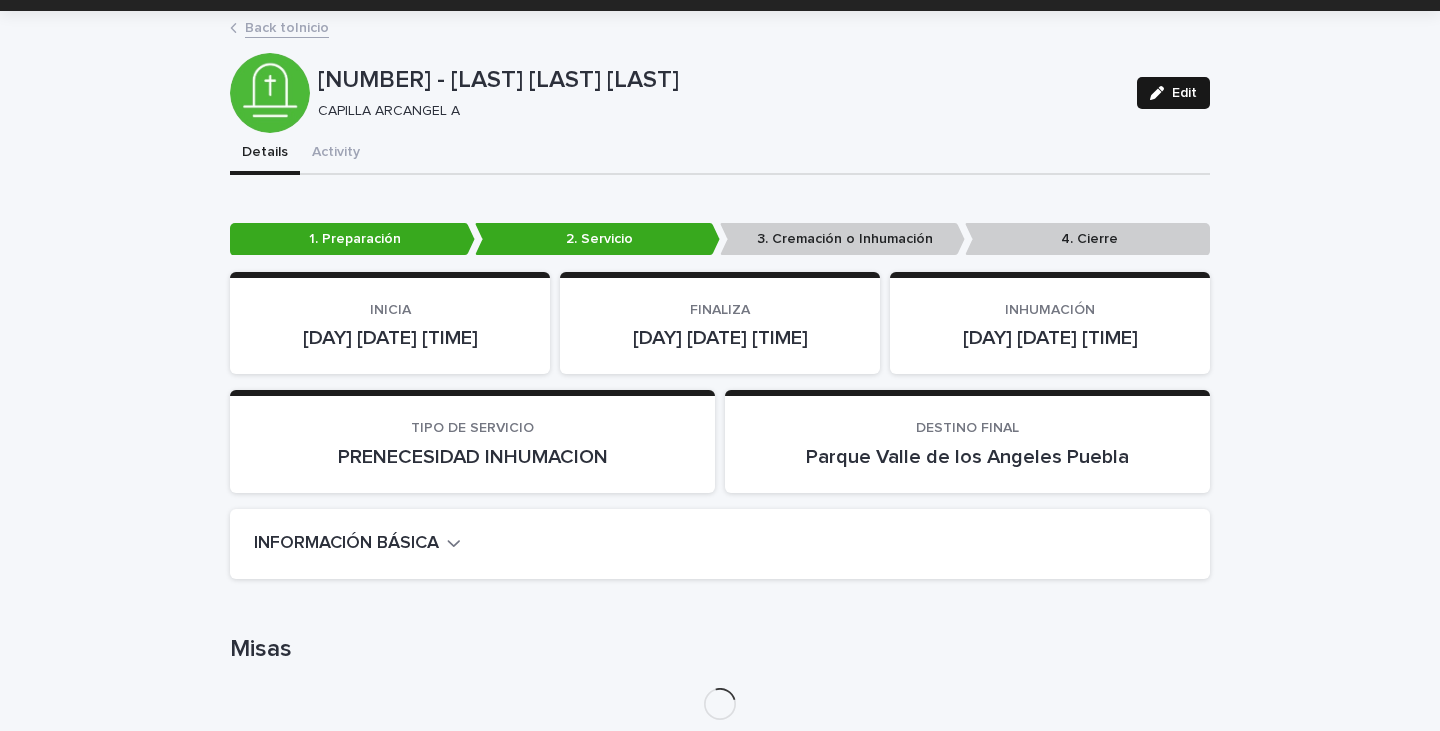 click 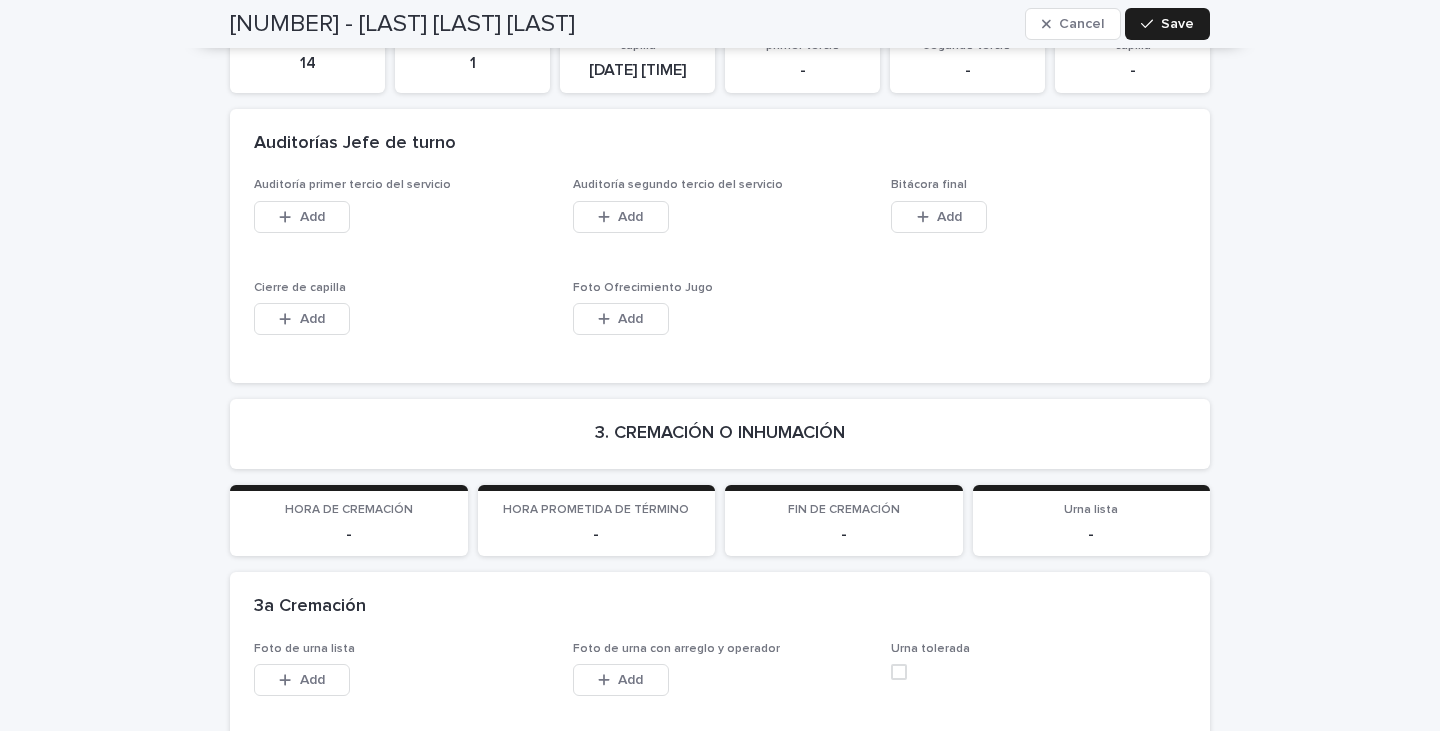 scroll, scrollTop: 3900, scrollLeft: 0, axis: vertical 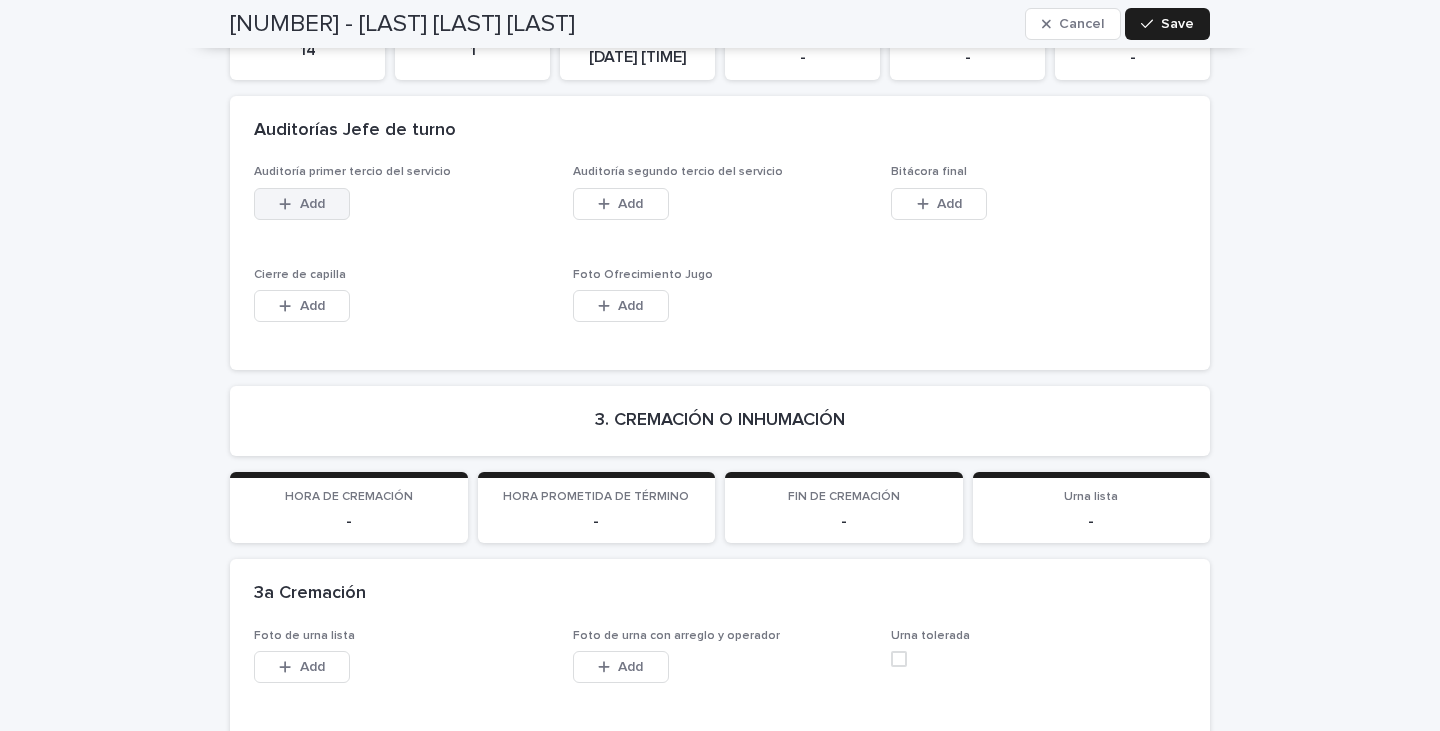 click on "Add" at bounding box center (312, 204) 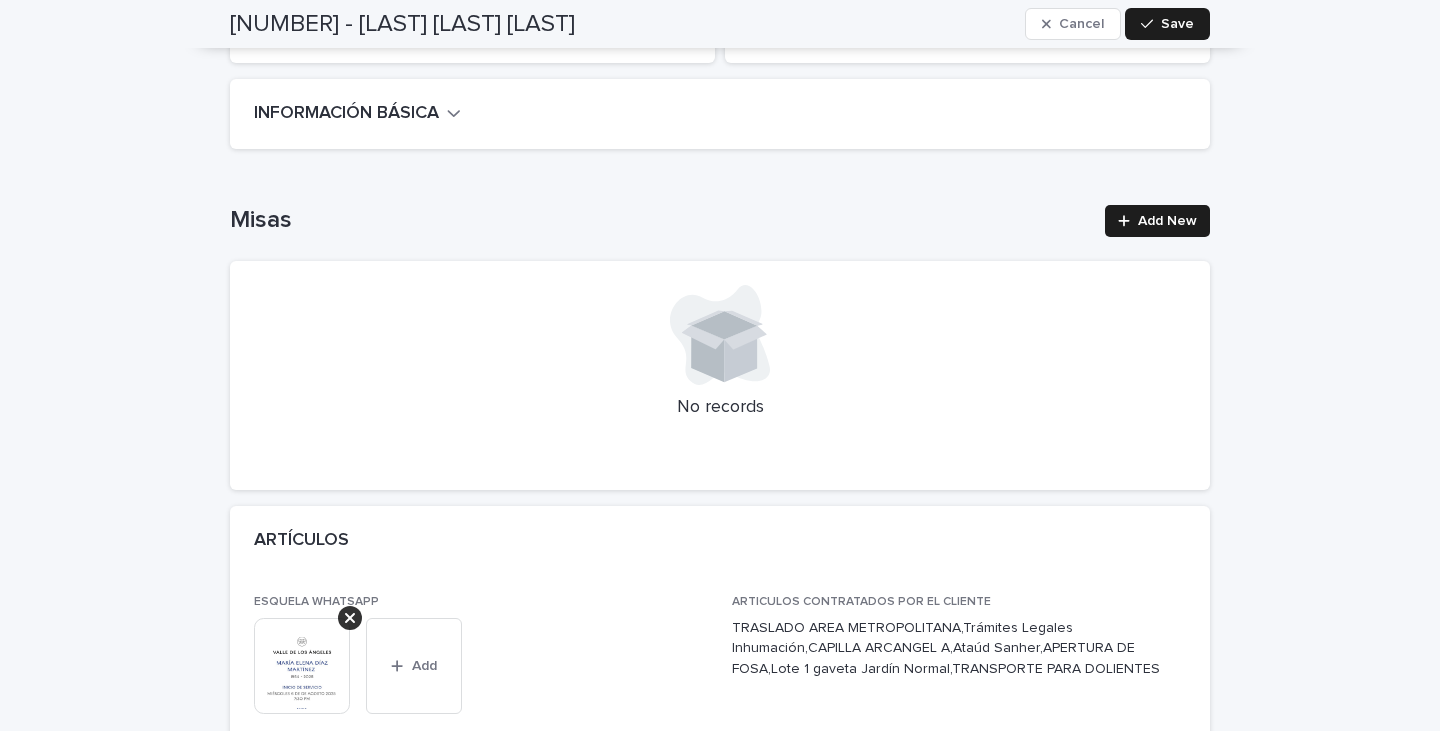 scroll, scrollTop: 300, scrollLeft: 0, axis: vertical 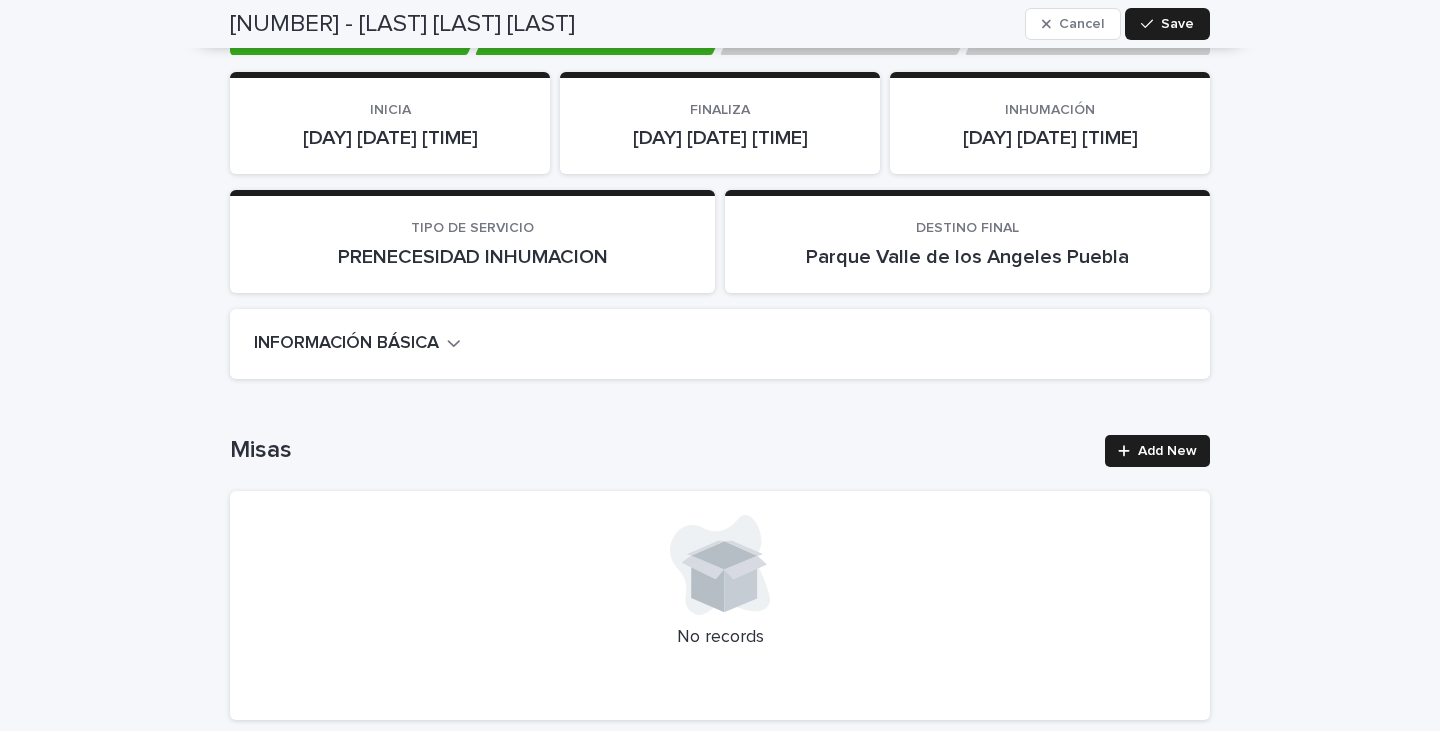 click 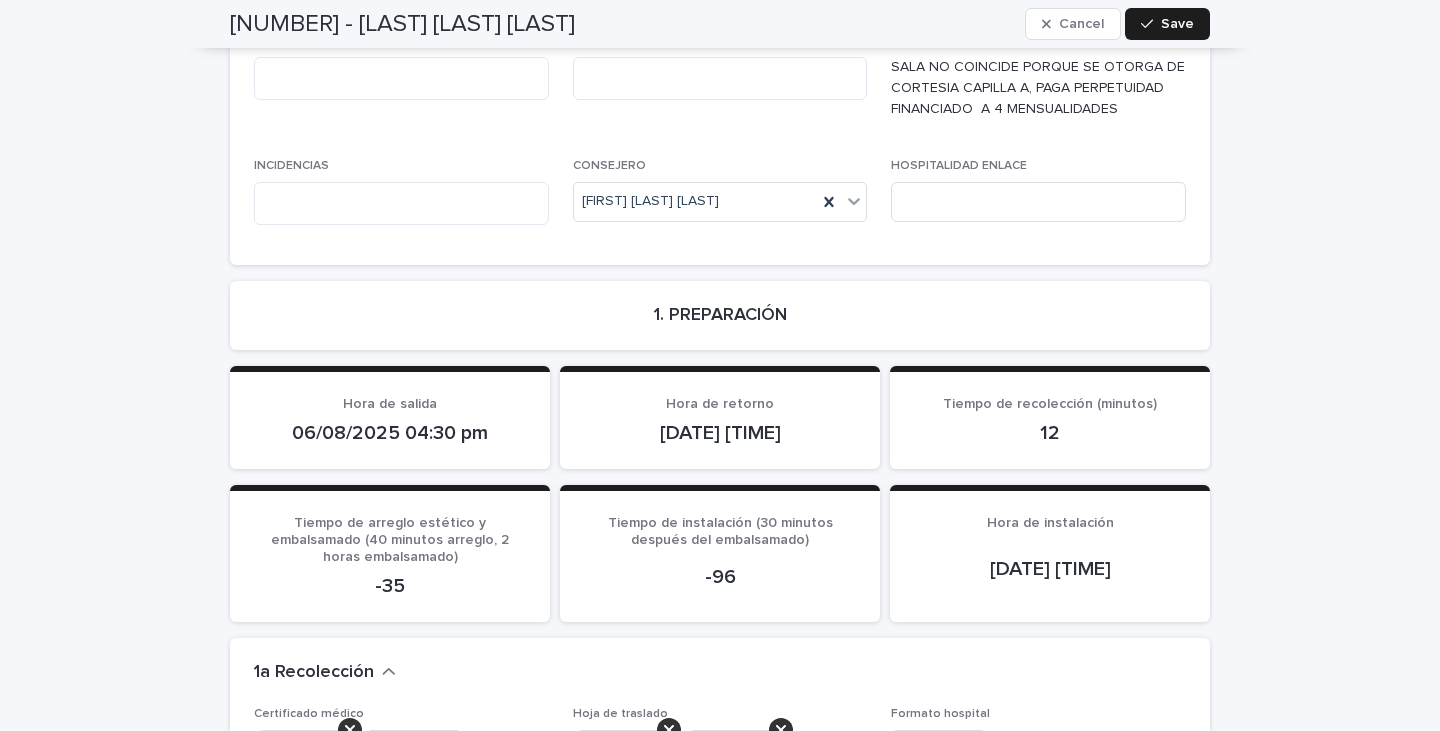 scroll, scrollTop: 1700, scrollLeft: 0, axis: vertical 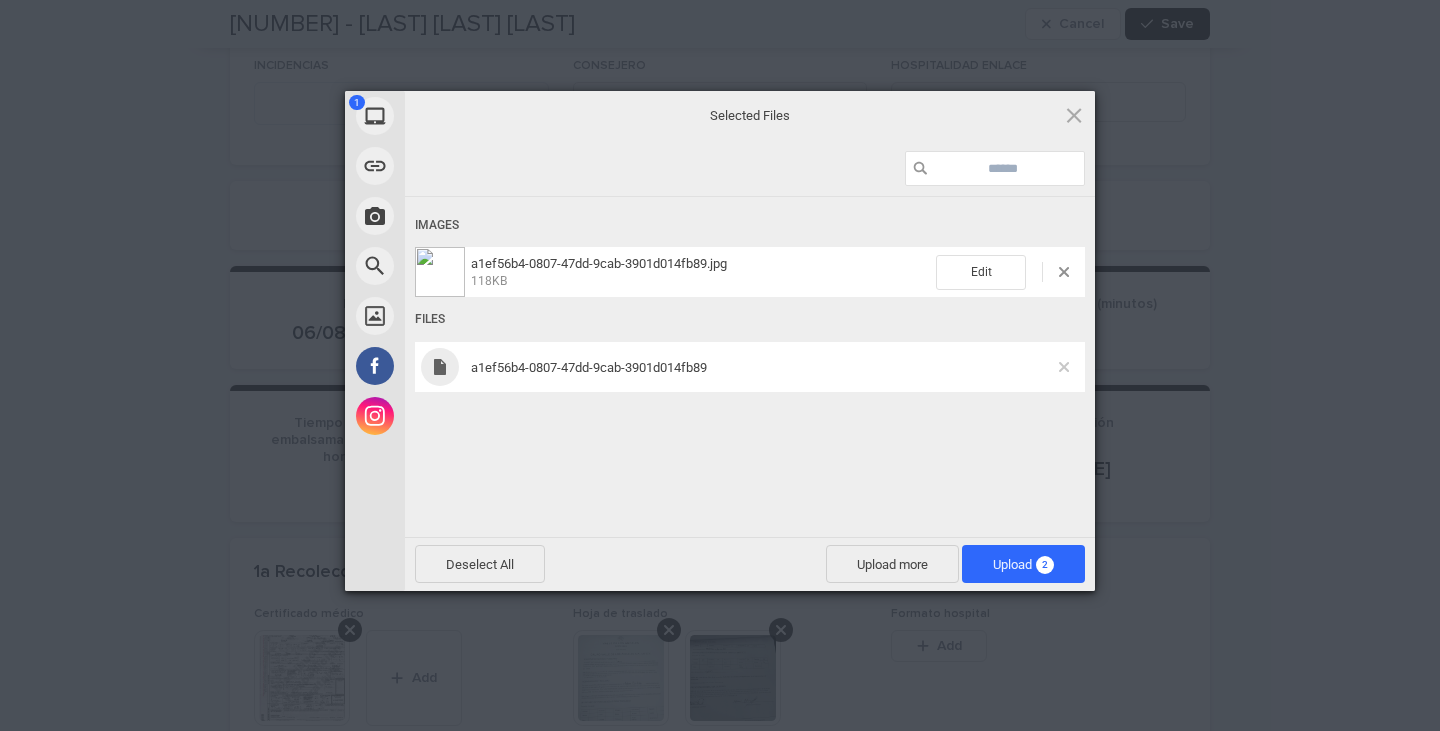 click at bounding box center (1064, 367) 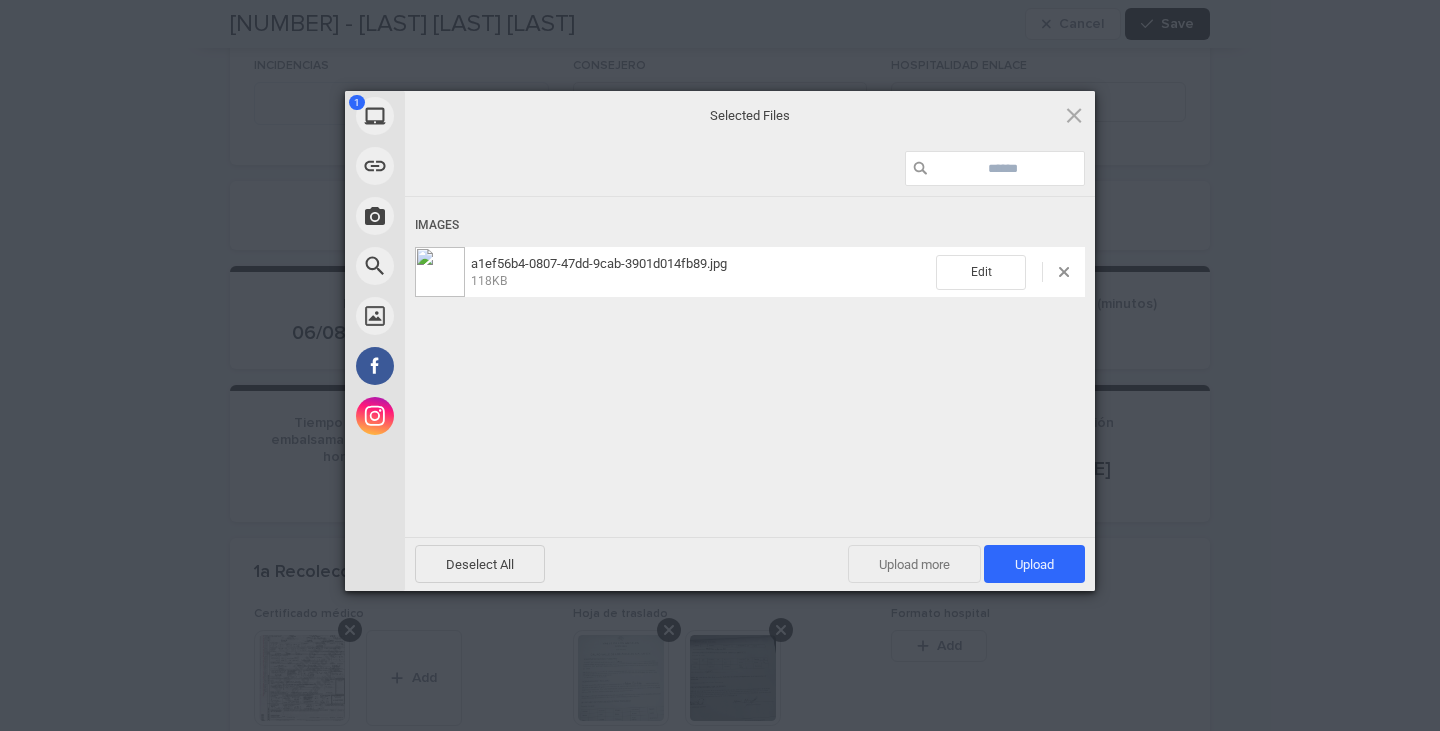 click on "Upload more" at bounding box center (914, 564) 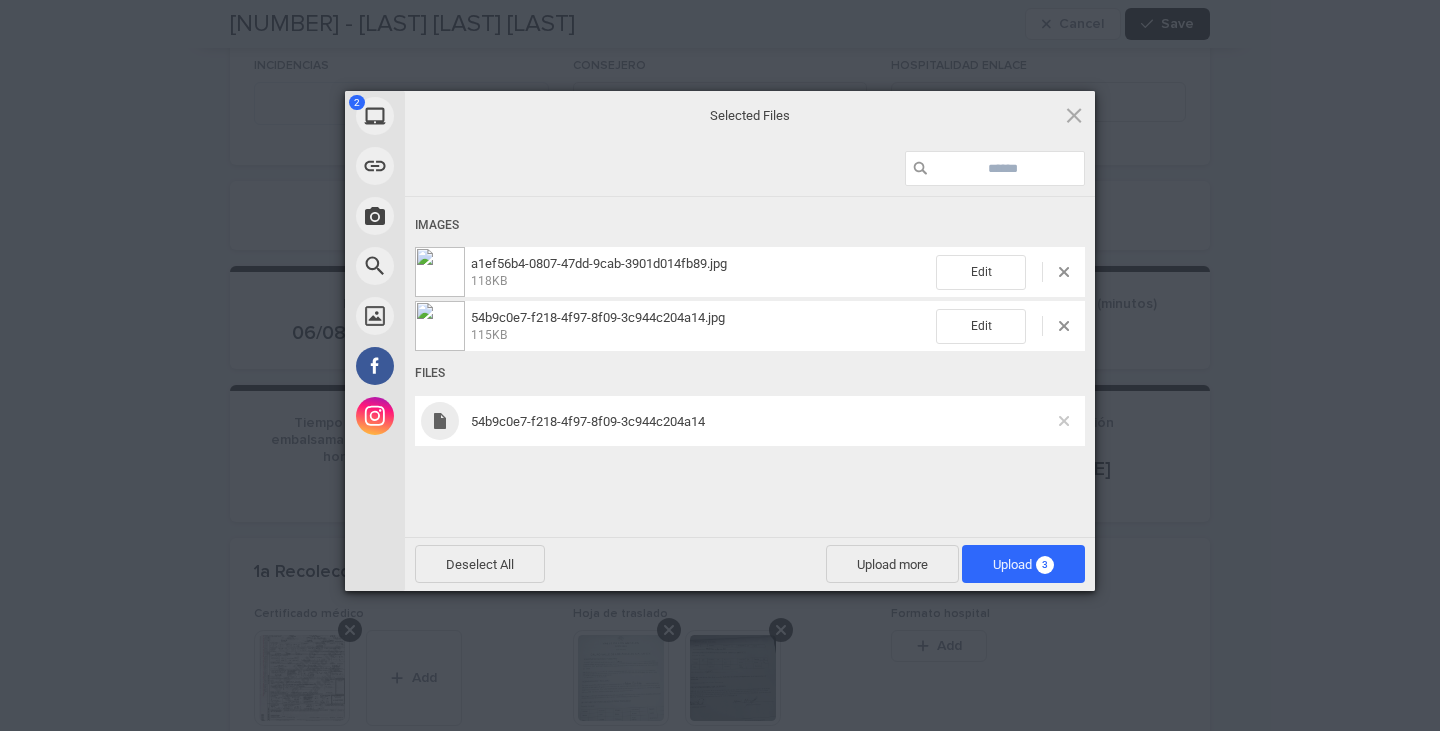 click at bounding box center [1064, 421] 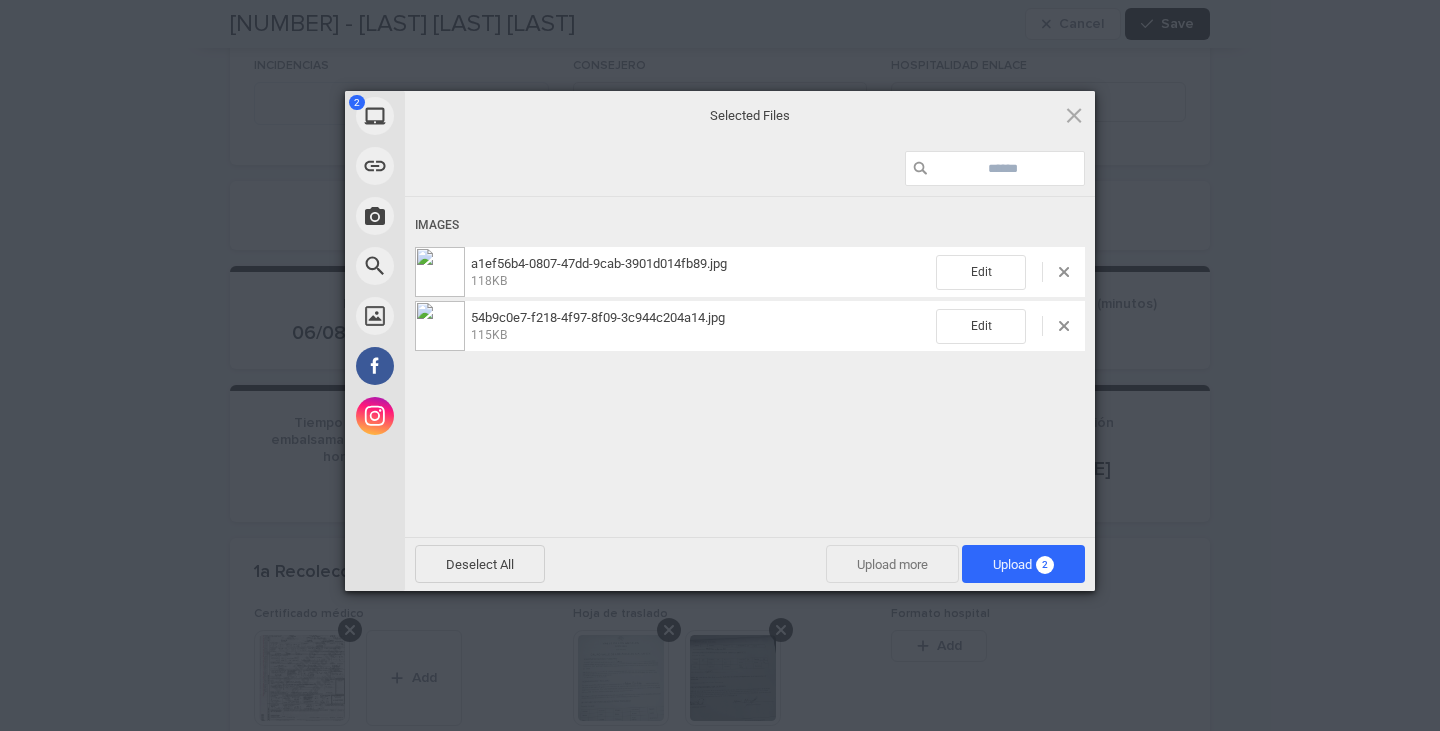 click on "Upload more" at bounding box center (892, 564) 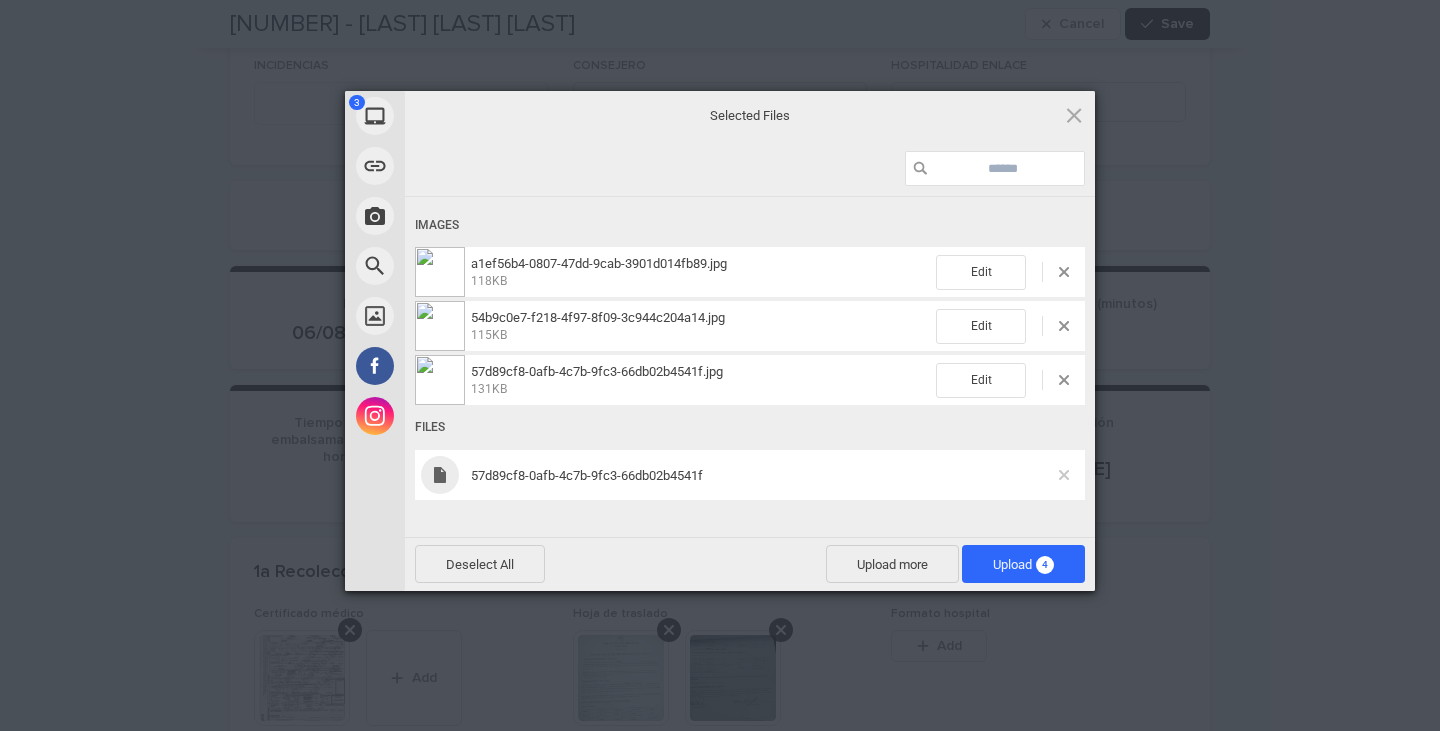 click at bounding box center (1064, 475) 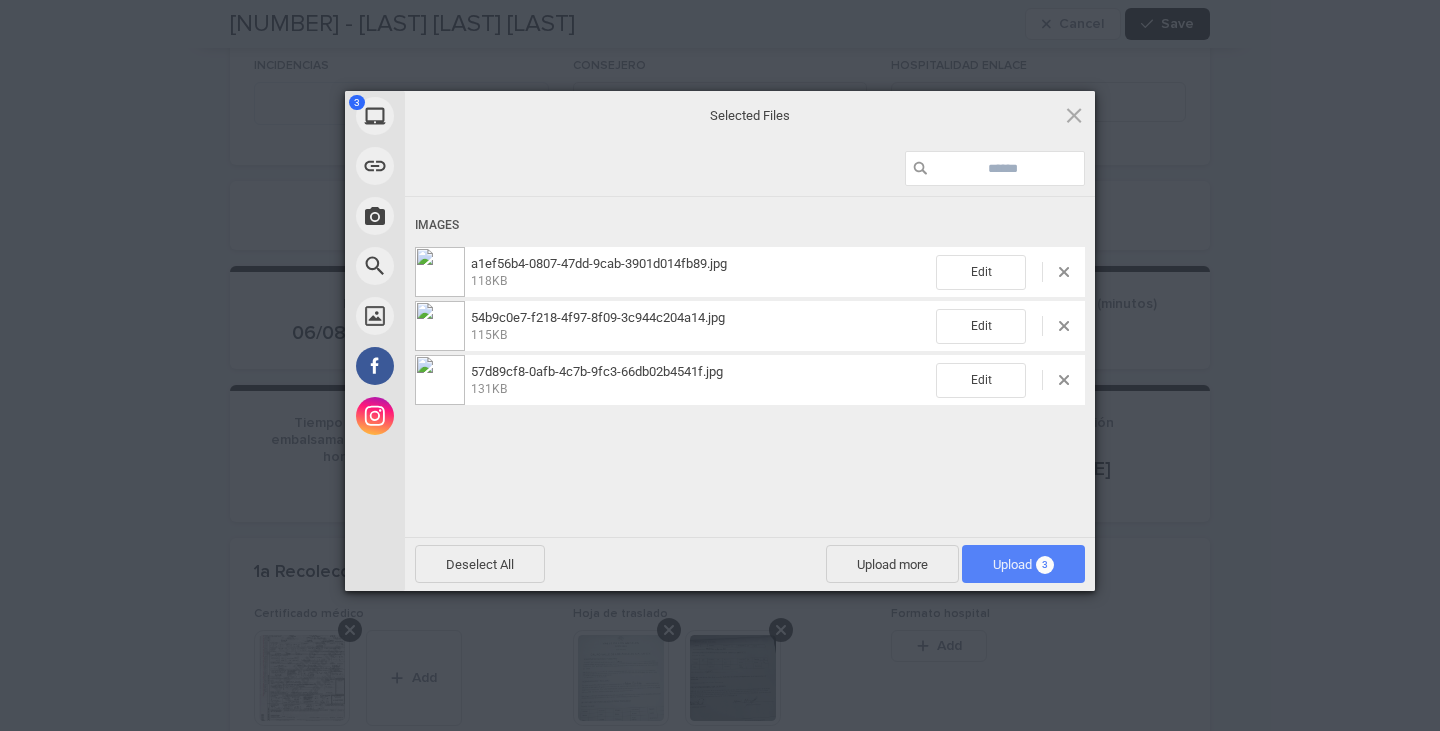 click on "Upload
3" at bounding box center [1023, 564] 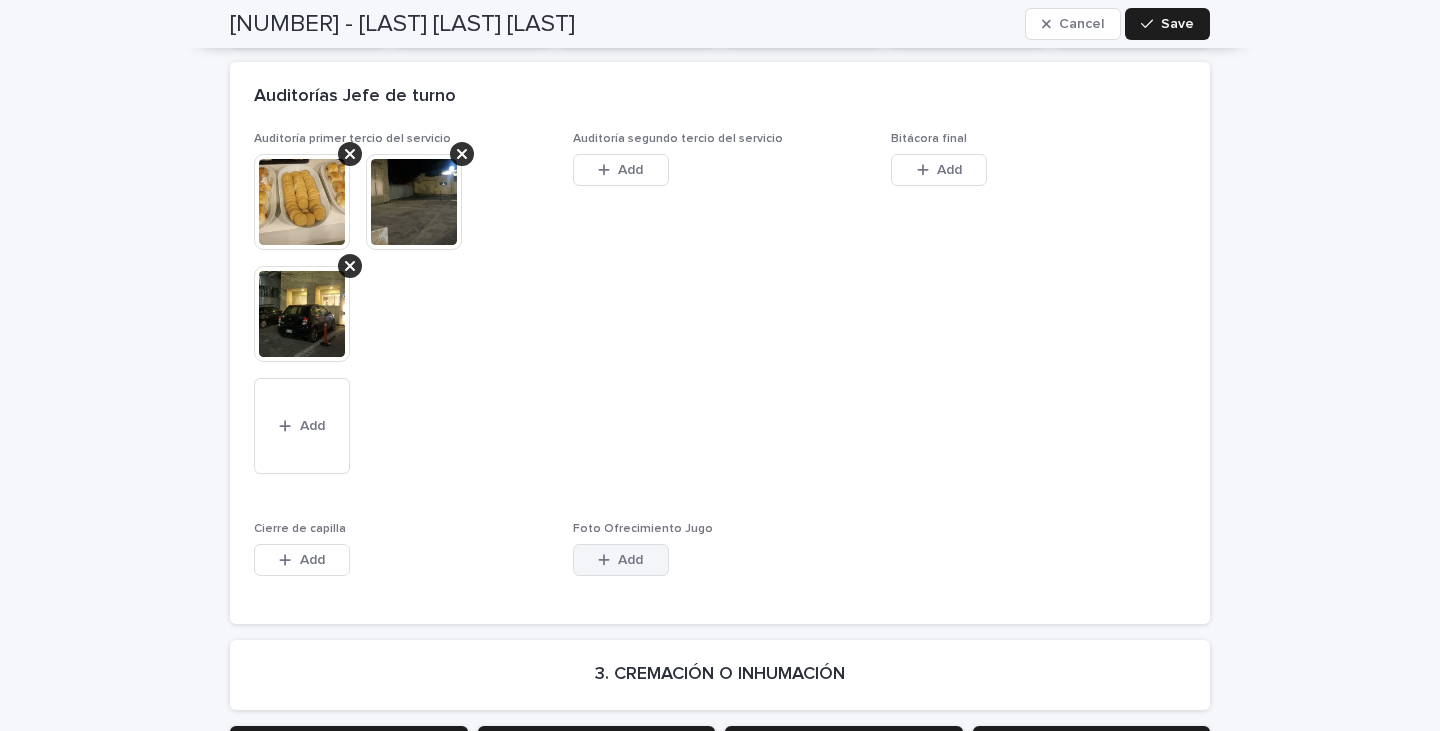 scroll, scrollTop: 3900, scrollLeft: 0, axis: vertical 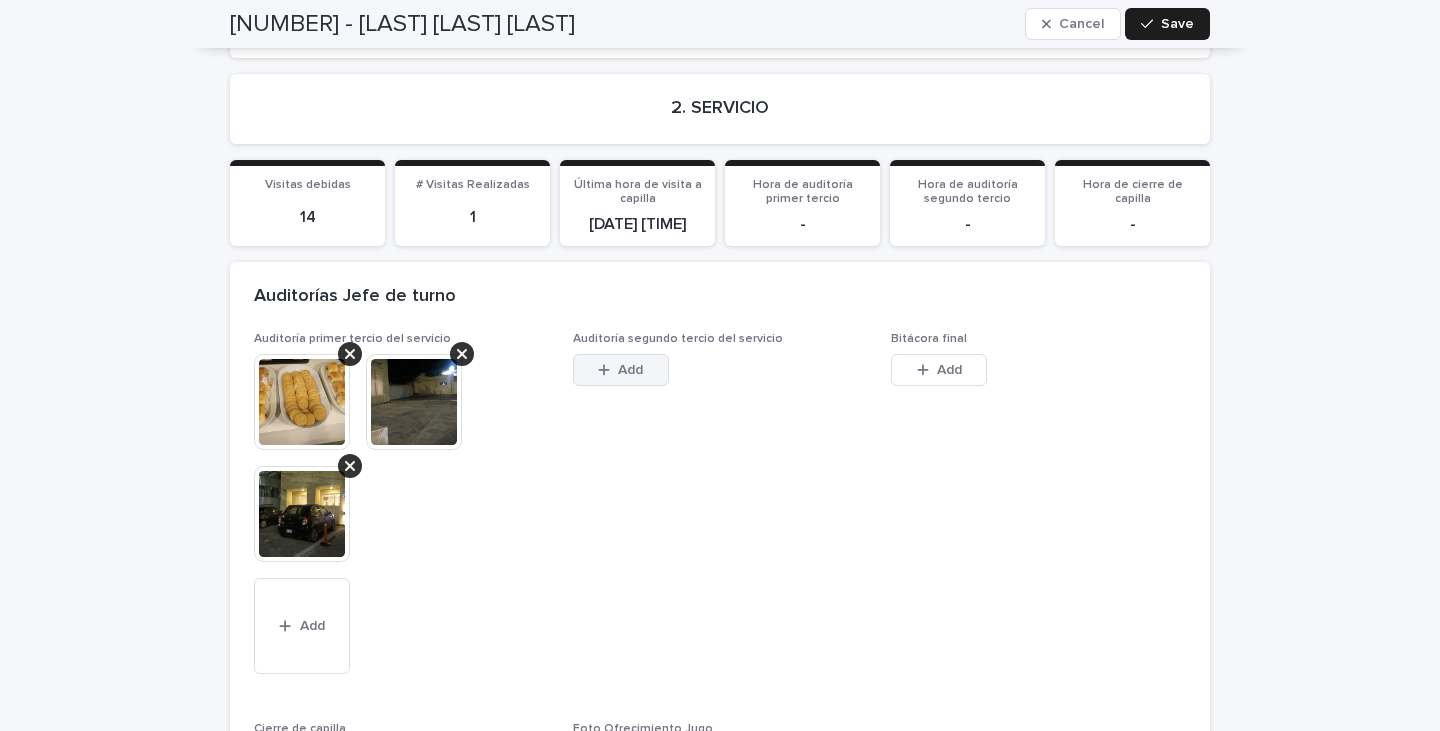 click on "Add" at bounding box center (630, 370) 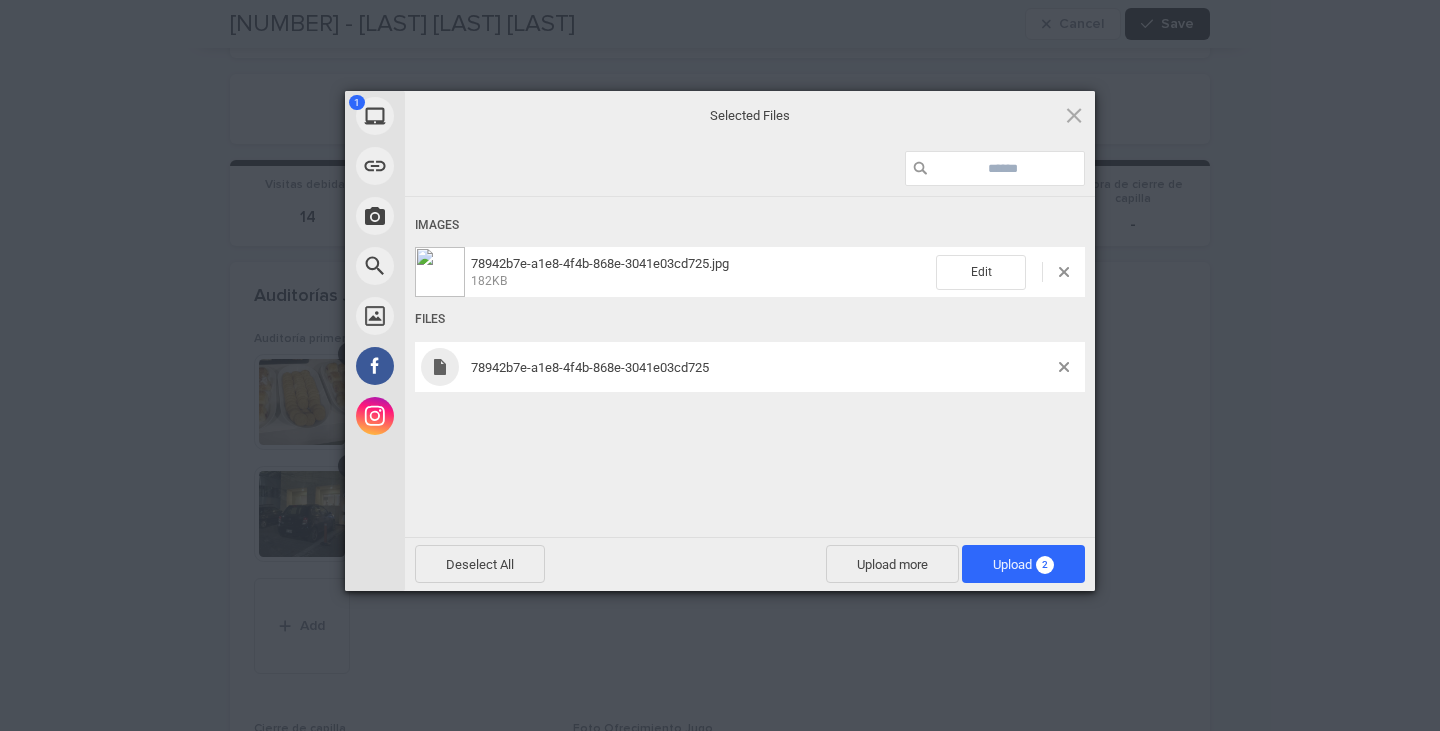 click on "78942b7e-a1e8-4f4b-868e-3041e03cd725" at bounding box center [750, 367] 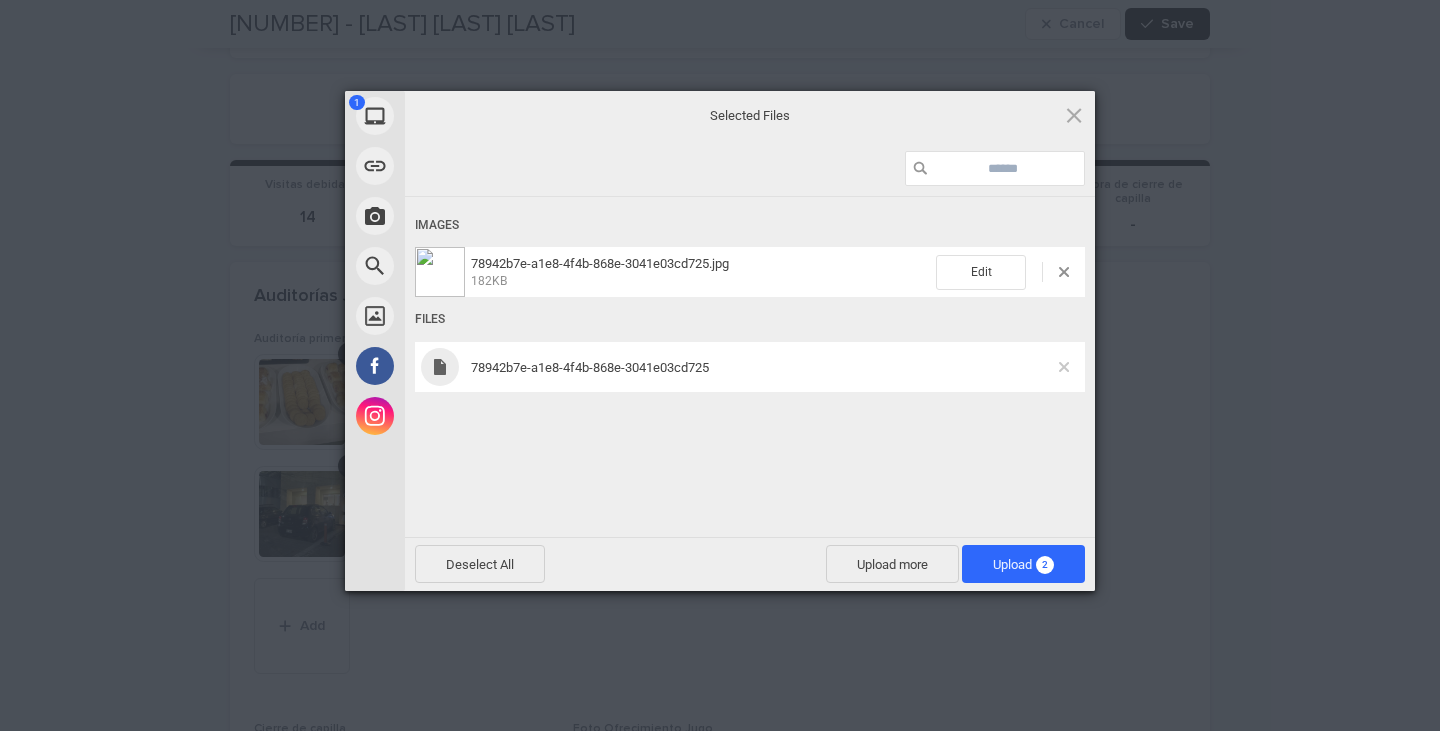click at bounding box center (1064, 367) 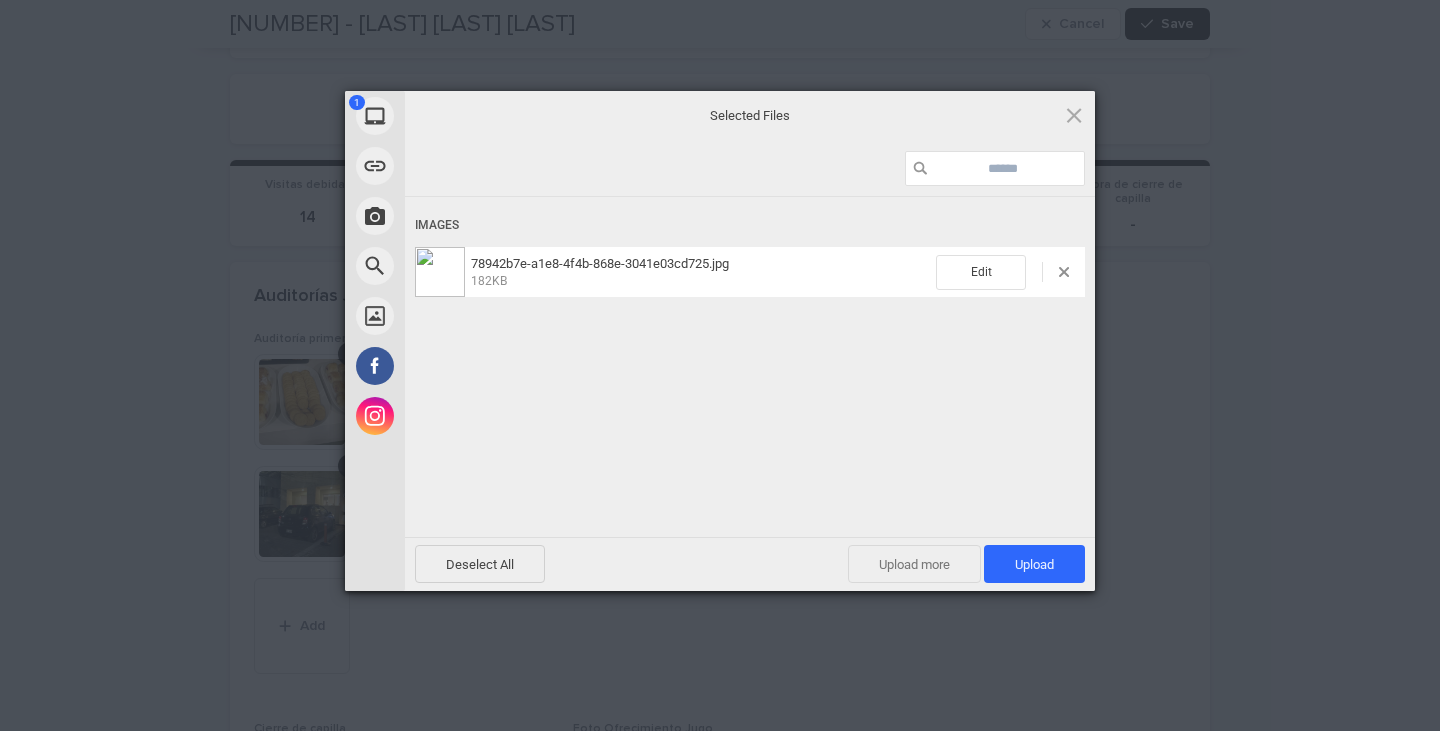 click on "Upload more" at bounding box center (914, 564) 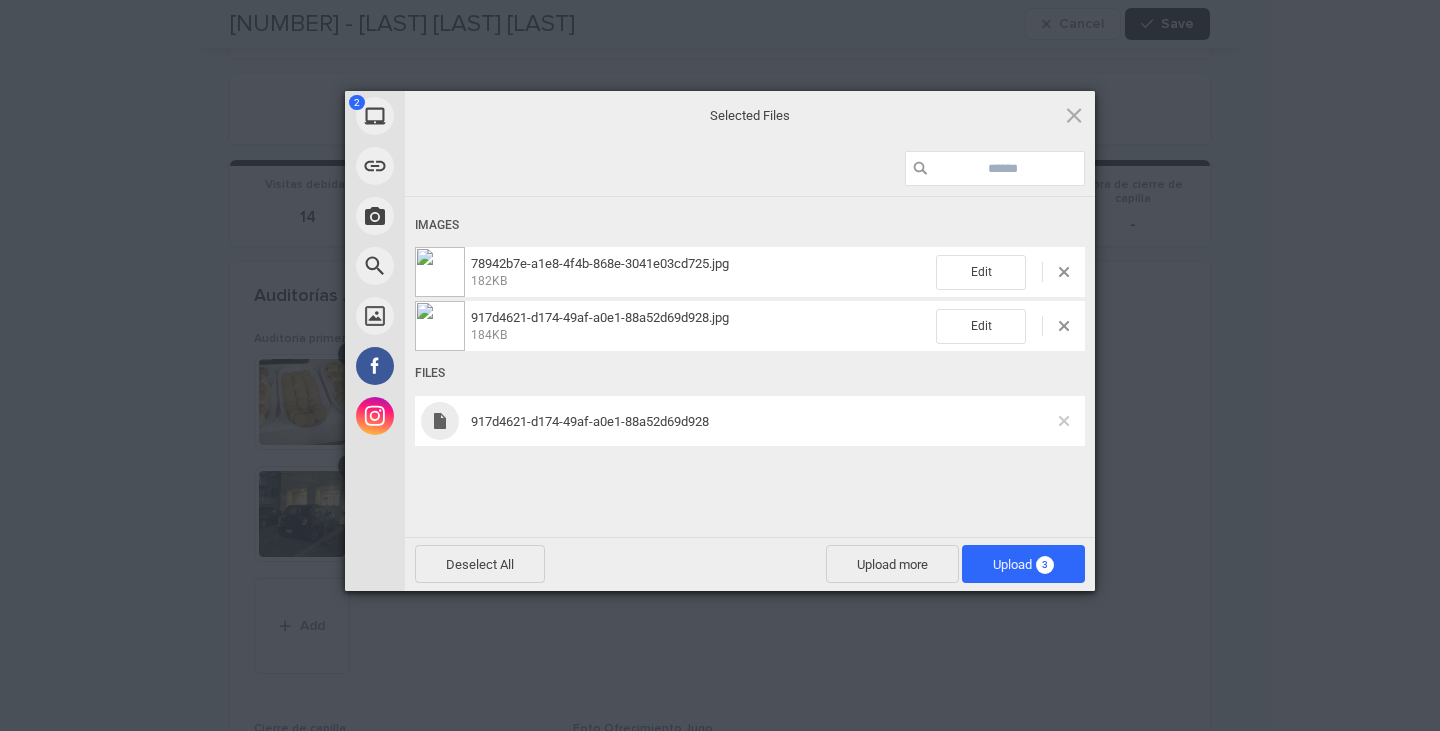 click at bounding box center [1064, 421] 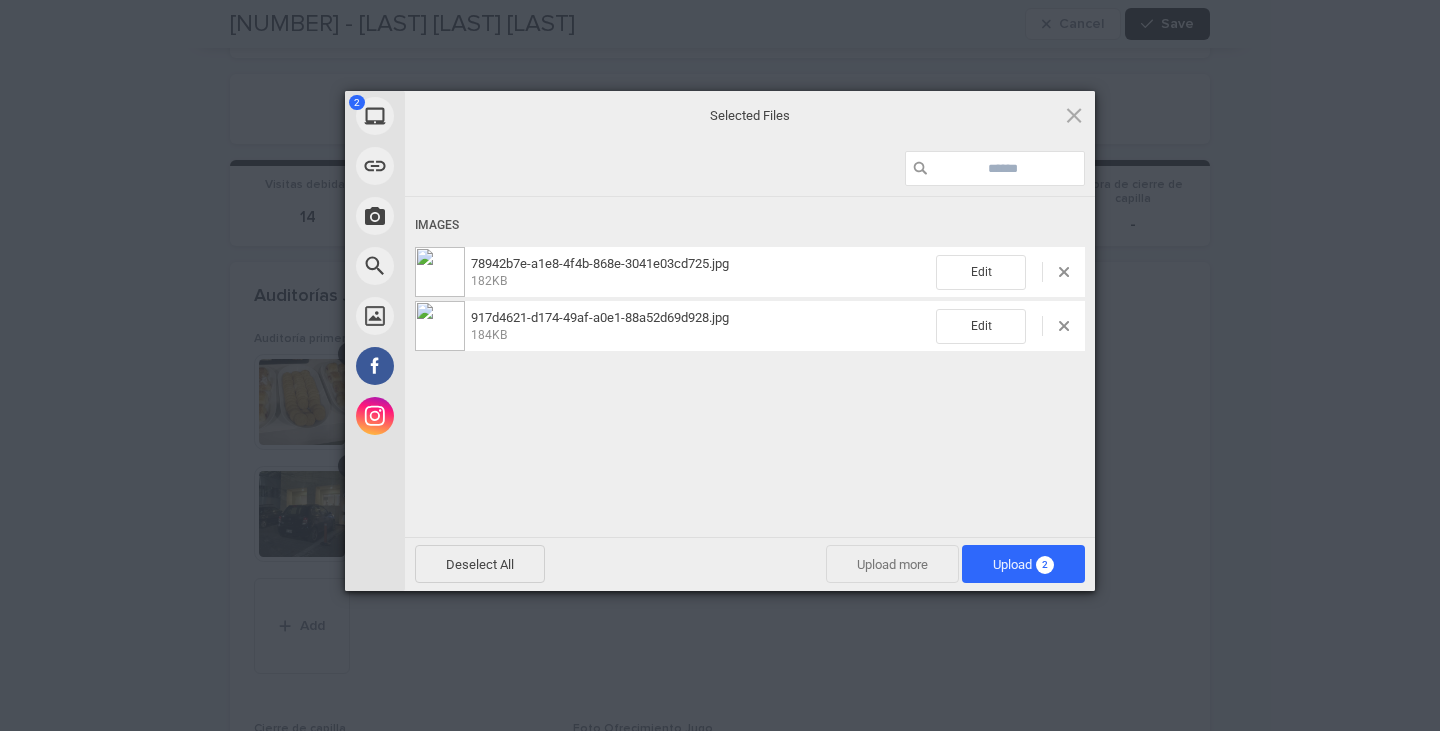 click on "Upload more" at bounding box center [892, 564] 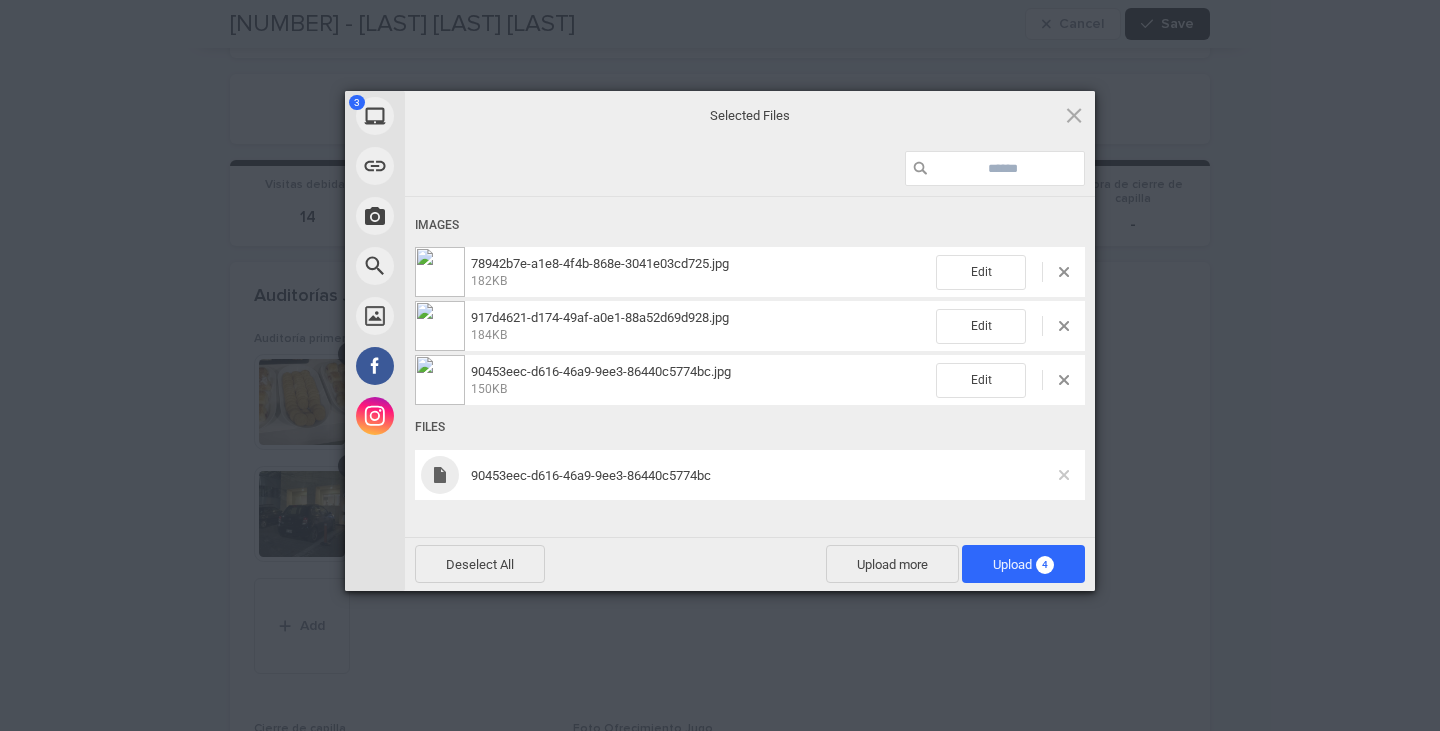 click at bounding box center (1064, 475) 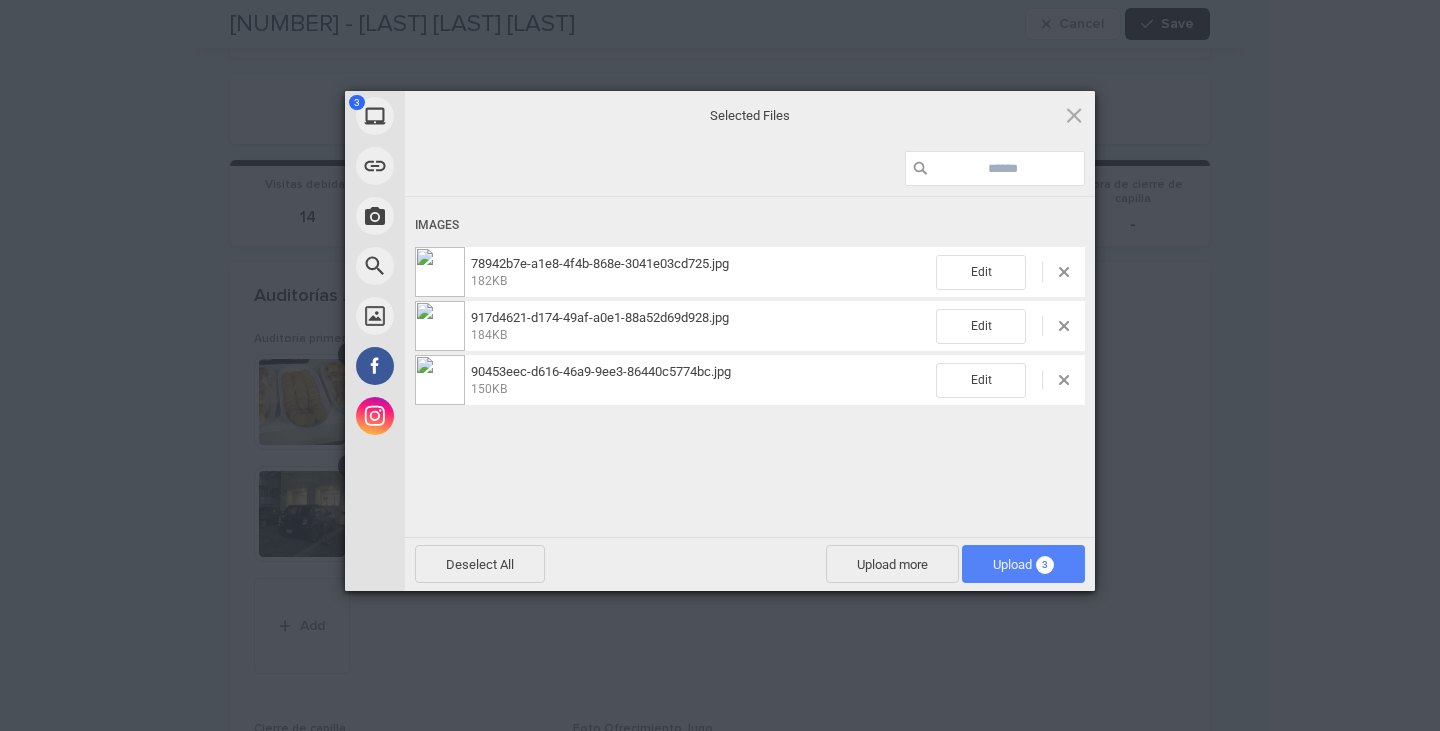 click on "Upload
3" at bounding box center [1023, 564] 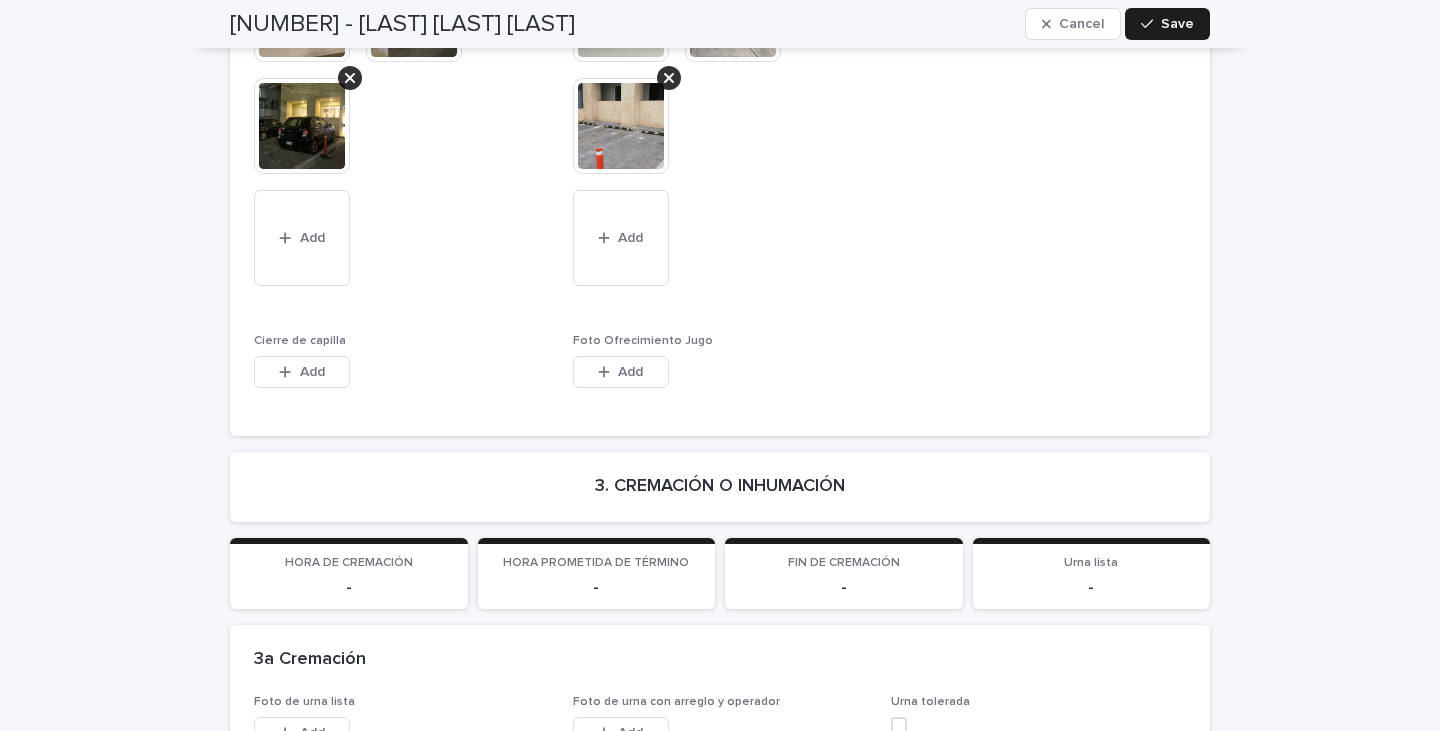 scroll, scrollTop: 4300, scrollLeft: 0, axis: vertical 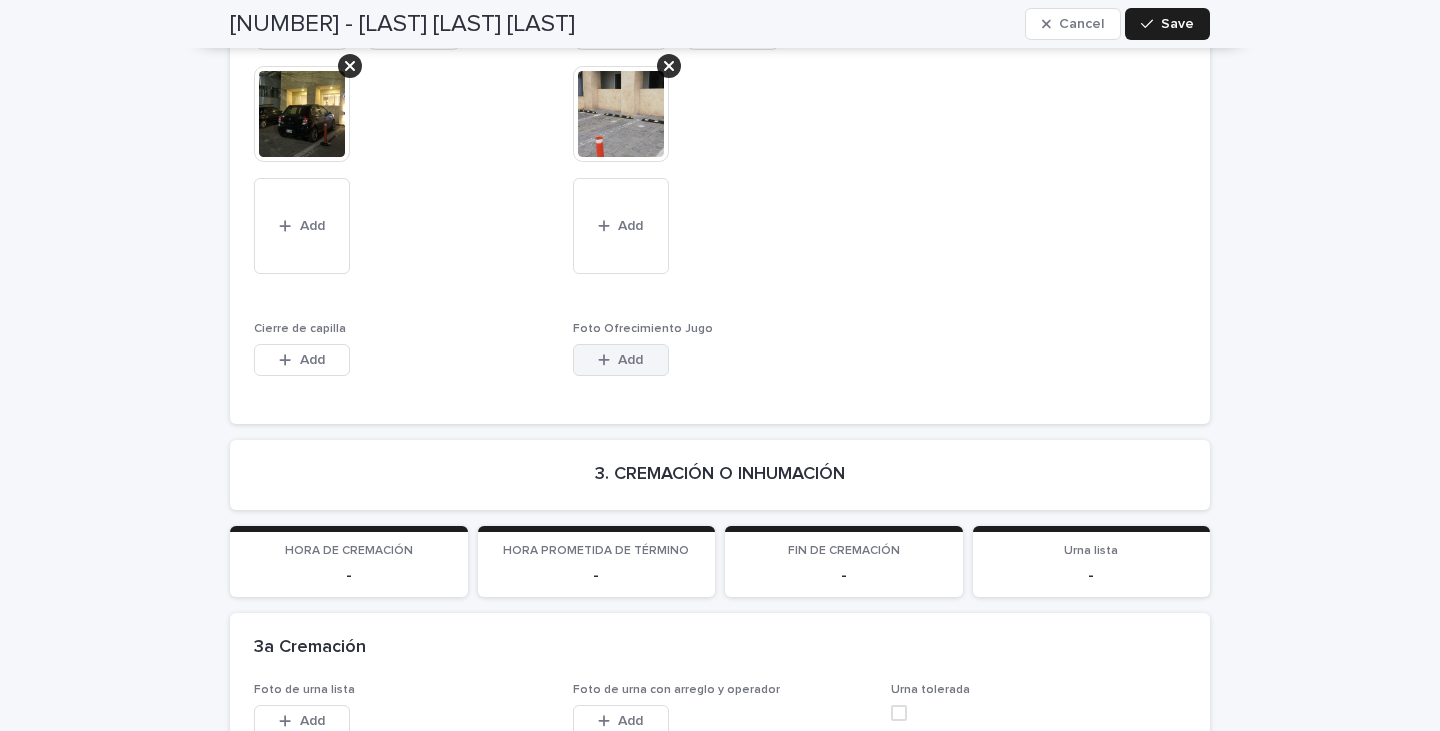click on "Add" at bounding box center (621, 360) 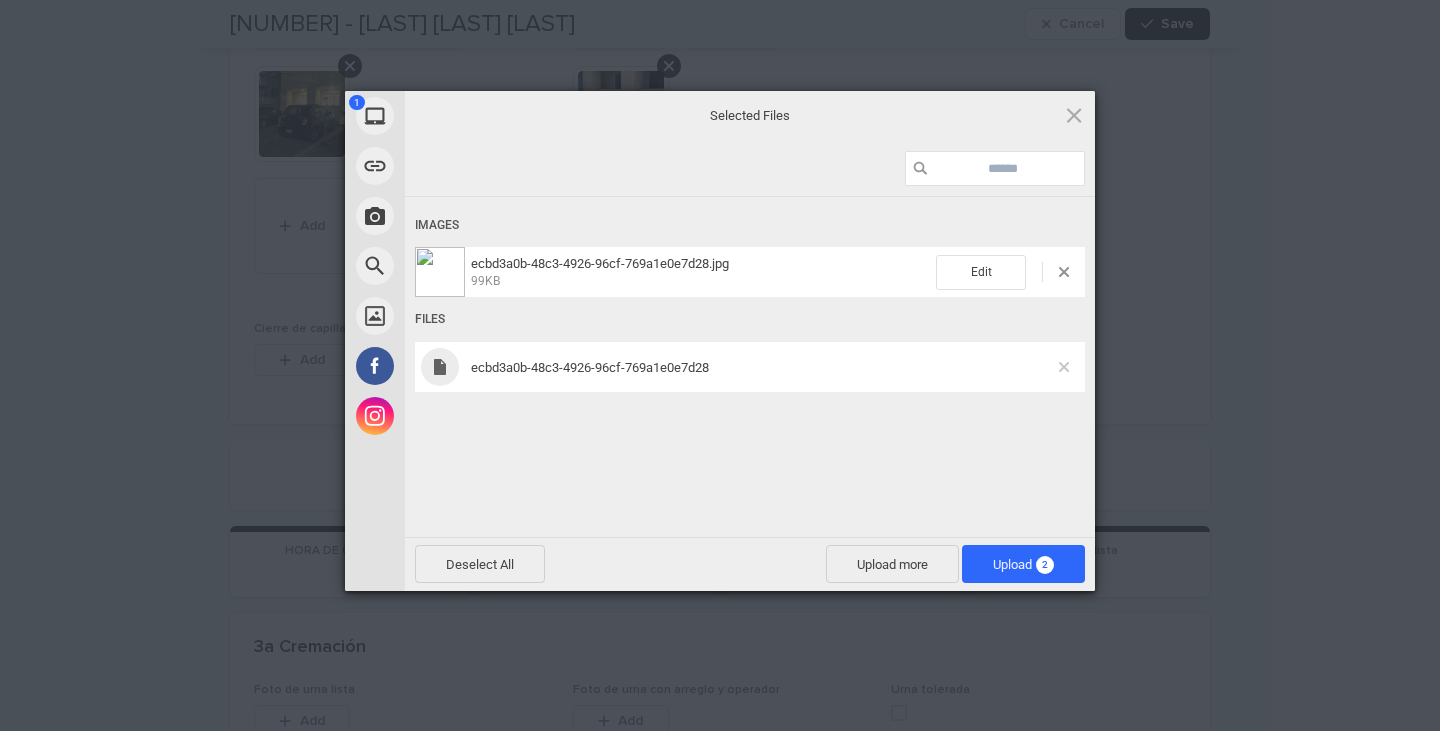 click at bounding box center [1064, 367] 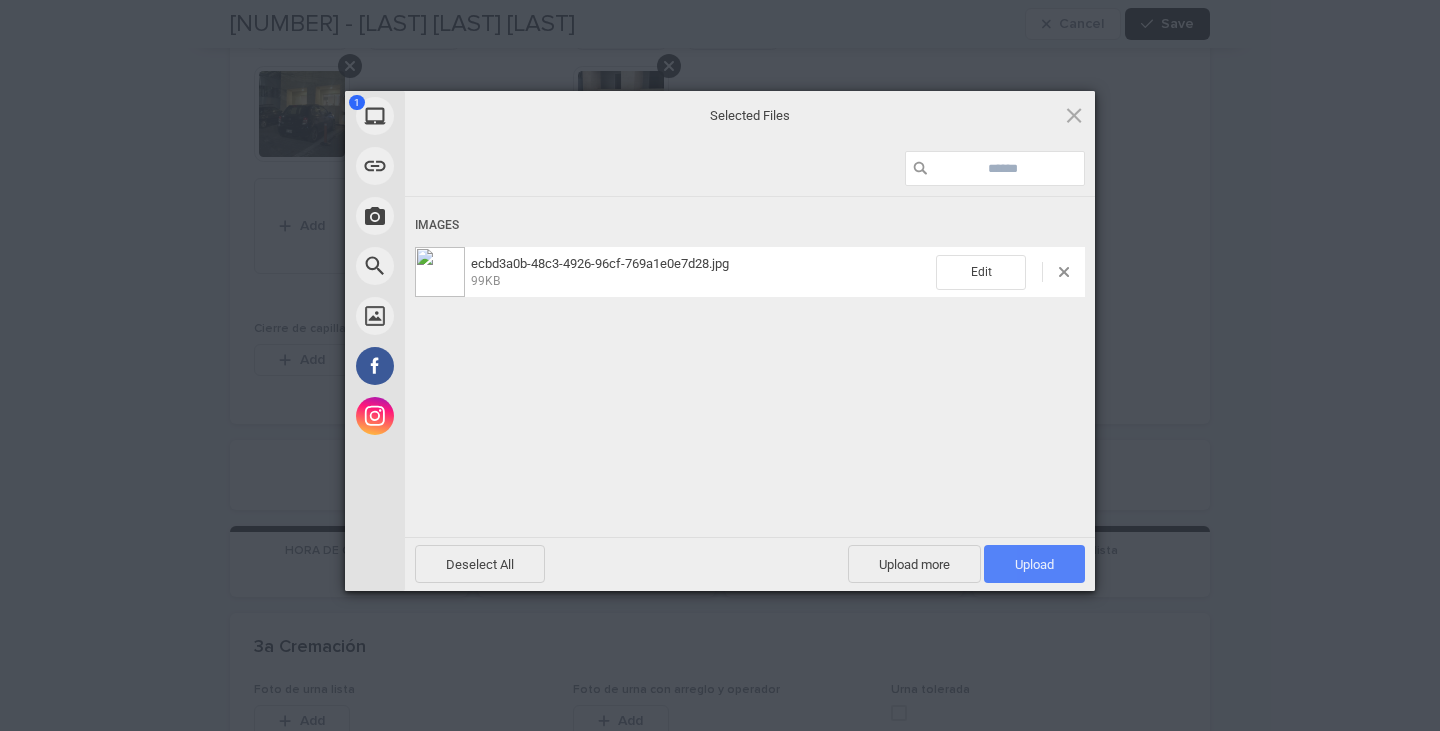 click on "Upload
1" at bounding box center [1034, 564] 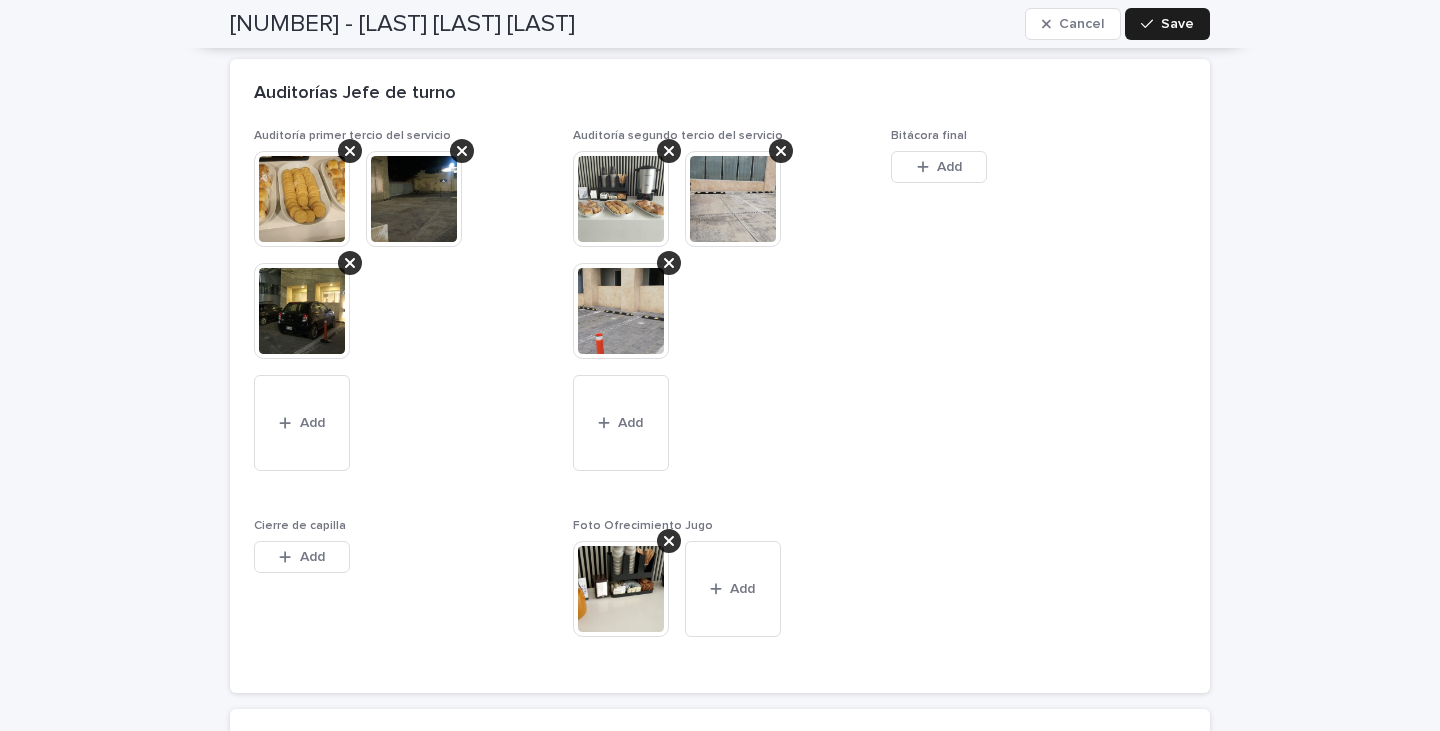 scroll, scrollTop: 4400, scrollLeft: 0, axis: vertical 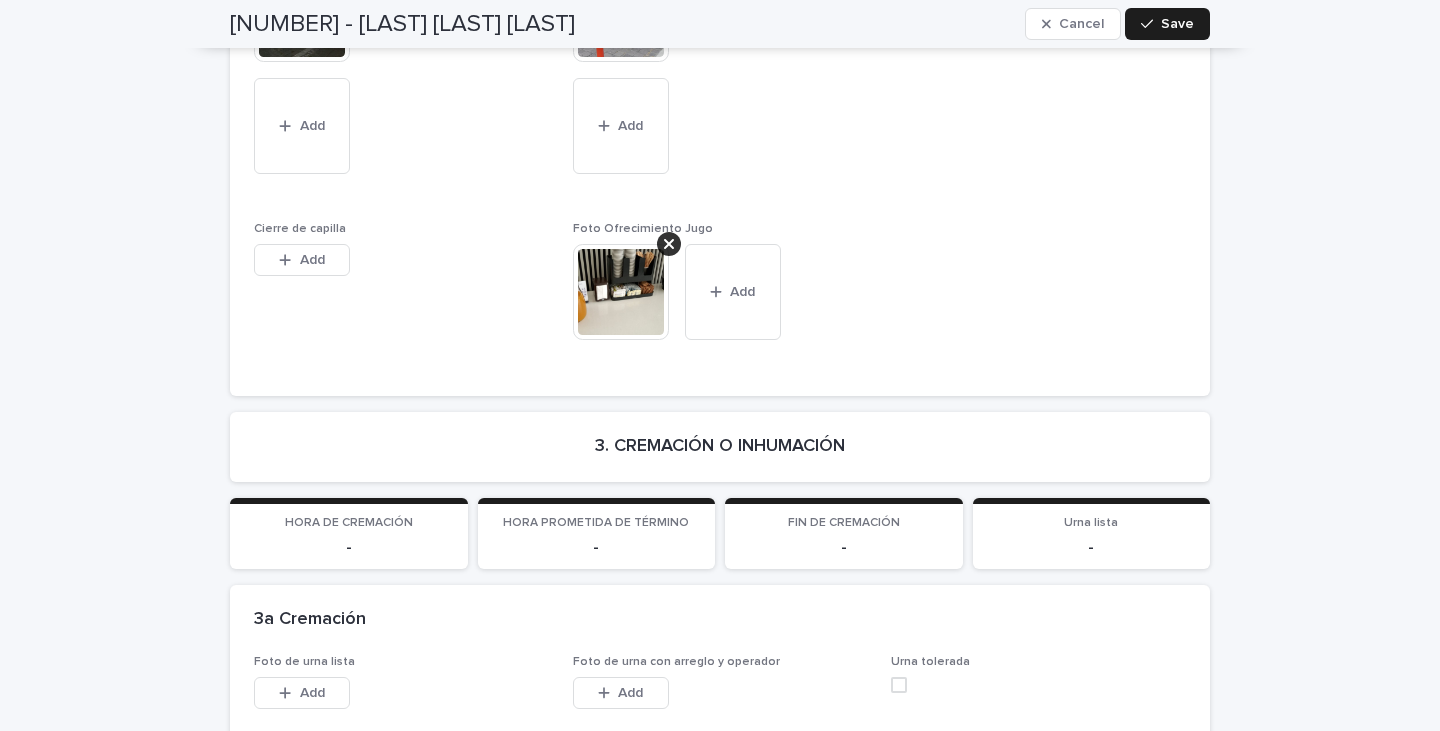 click on "[NUMBER] - [LAST] [LAST] [LAST] Cancel Save" at bounding box center [720, 24] 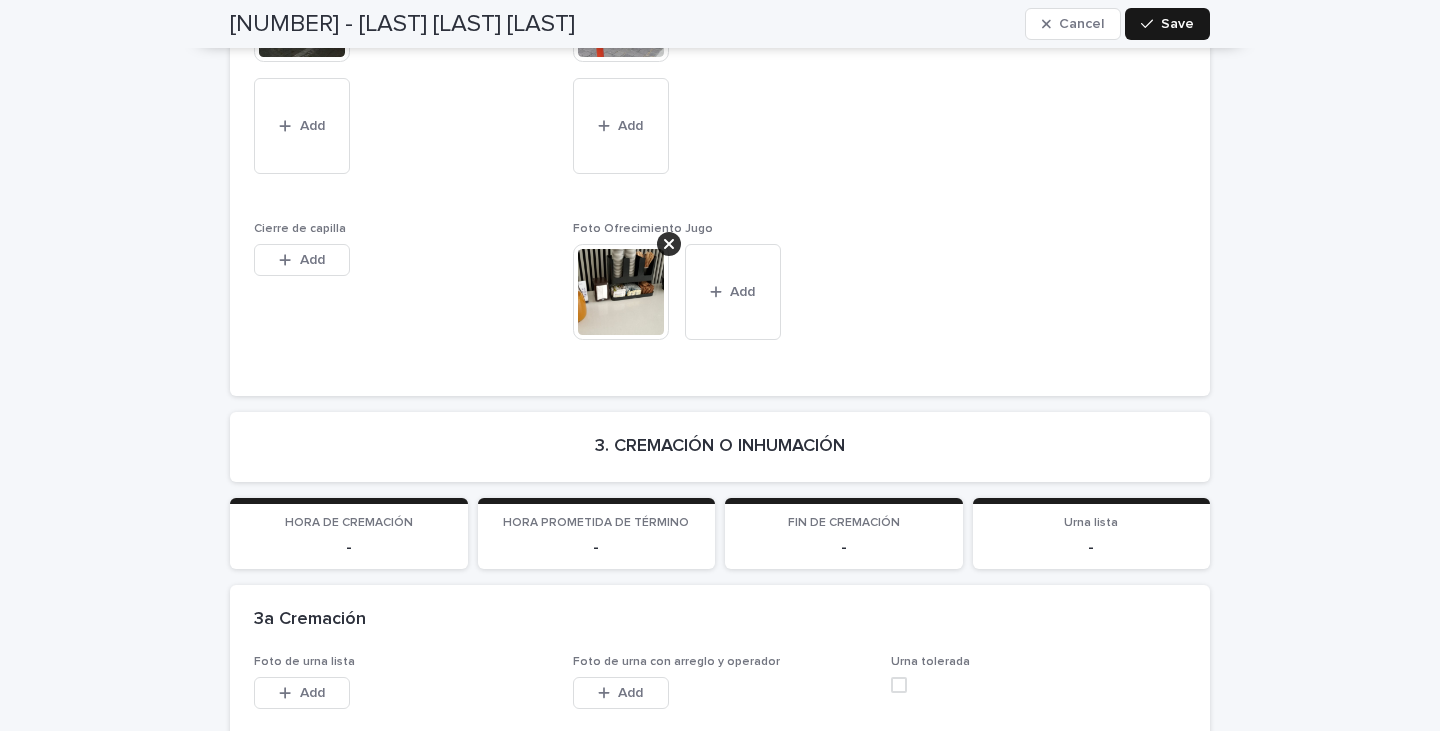 click on "Save" at bounding box center [1167, 24] 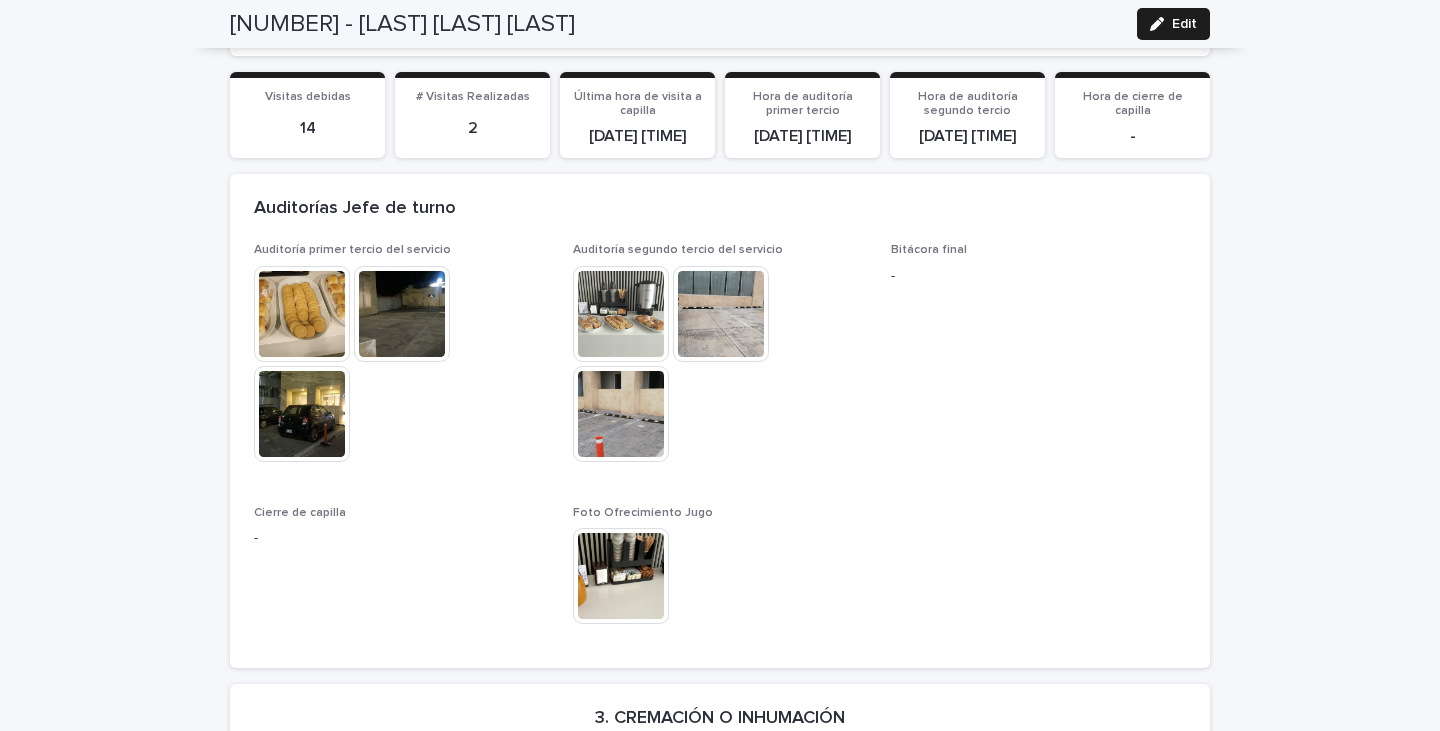 scroll, scrollTop: 3600, scrollLeft: 0, axis: vertical 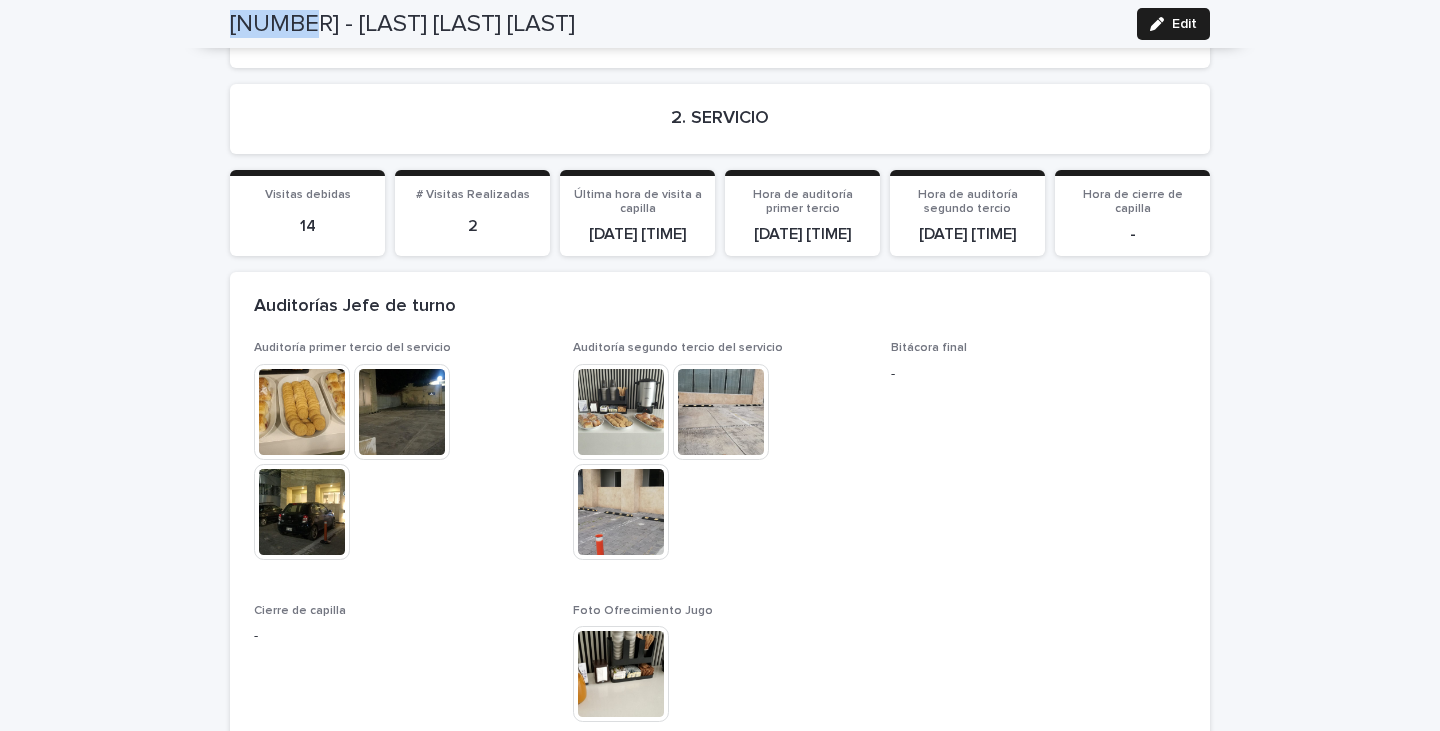 drag, startPoint x: 224, startPoint y: 23, endPoint x: 304, endPoint y: 35, distance: 80.895 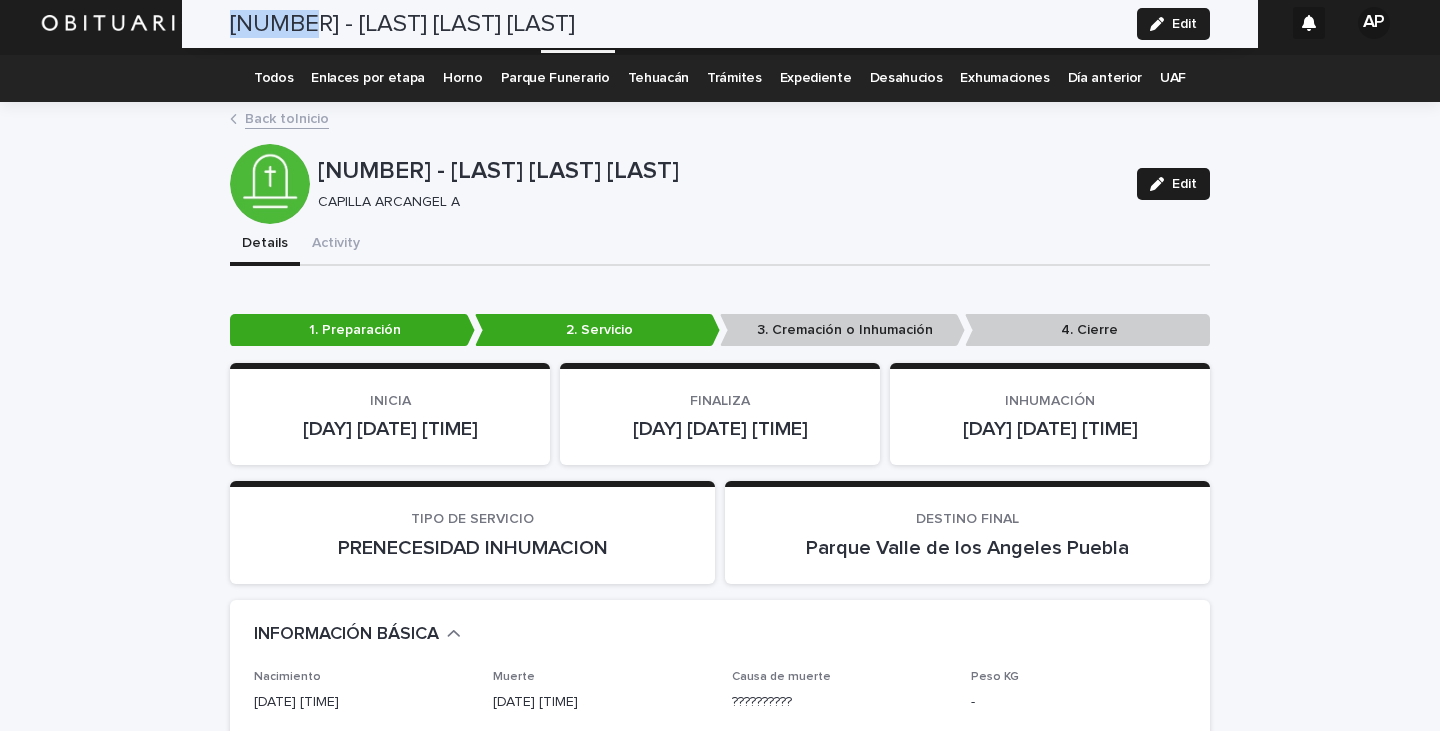 scroll, scrollTop: 0, scrollLeft: 0, axis: both 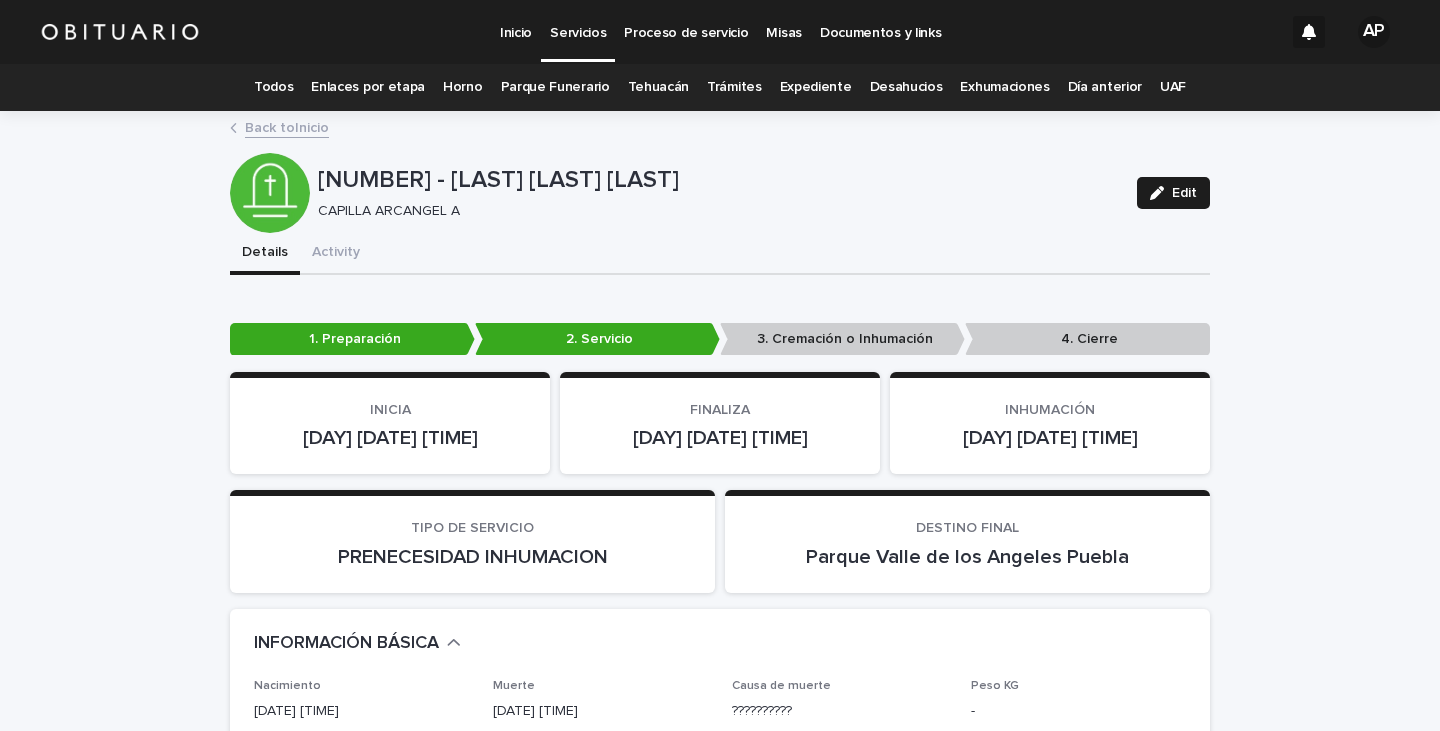 click on "Todos" at bounding box center (273, 87) 